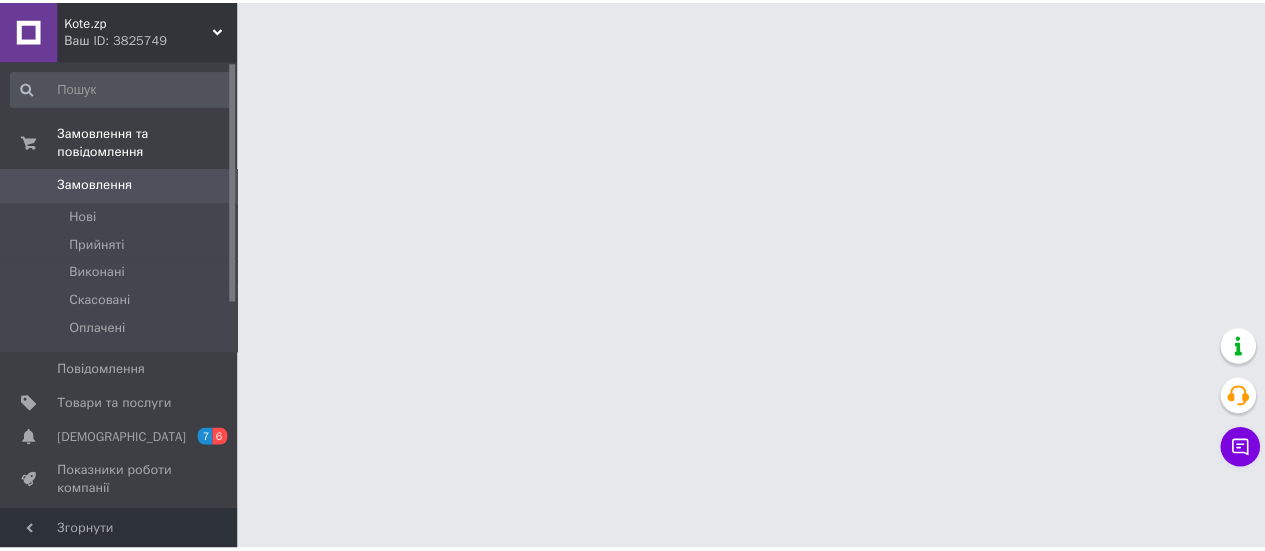 scroll, scrollTop: 0, scrollLeft: 0, axis: both 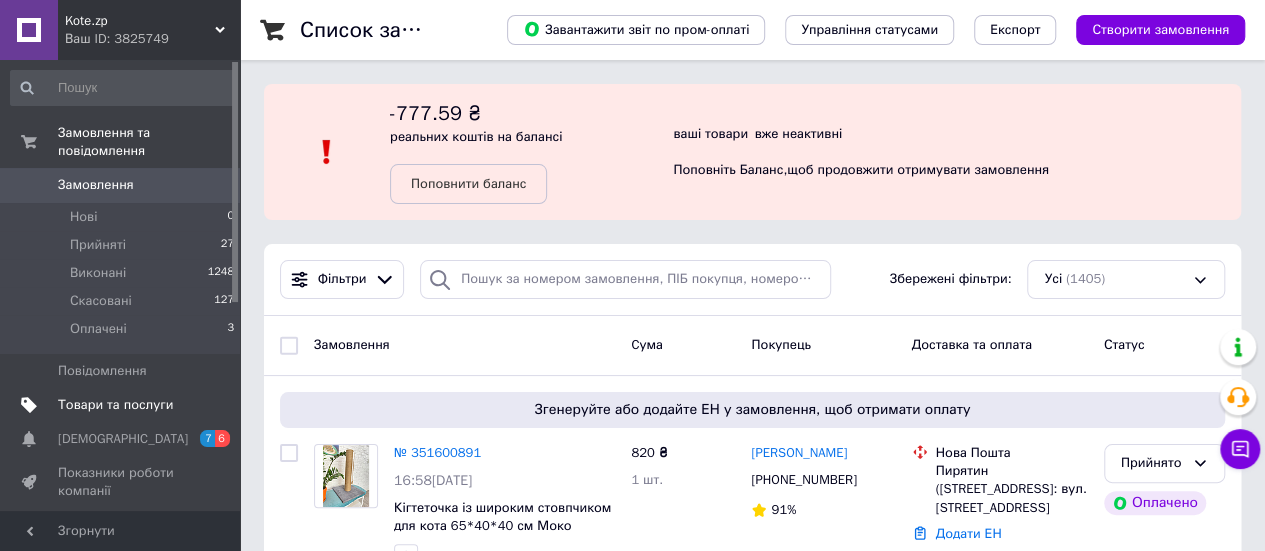 click on "Товари та послуги" at bounding box center (115, 405) 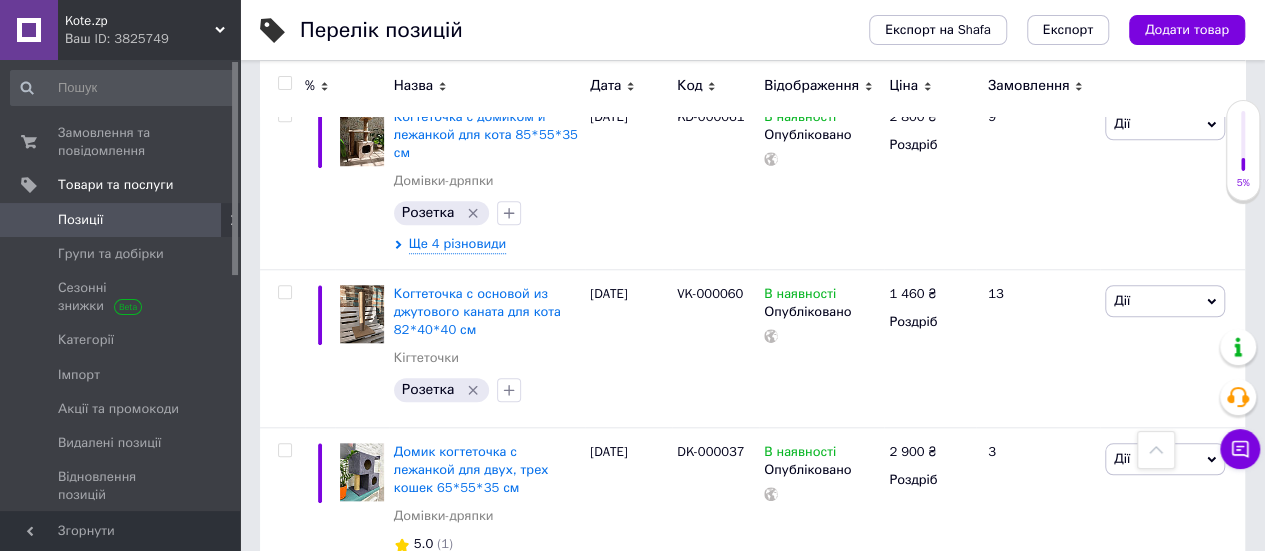 scroll, scrollTop: 4566, scrollLeft: 0, axis: vertical 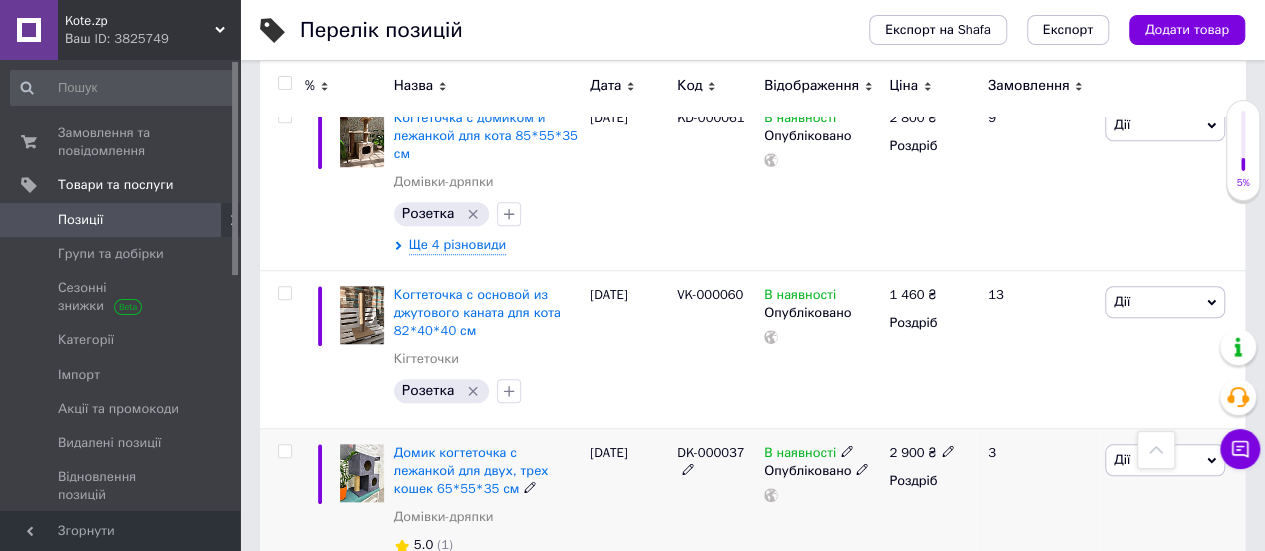 click at bounding box center [362, 473] 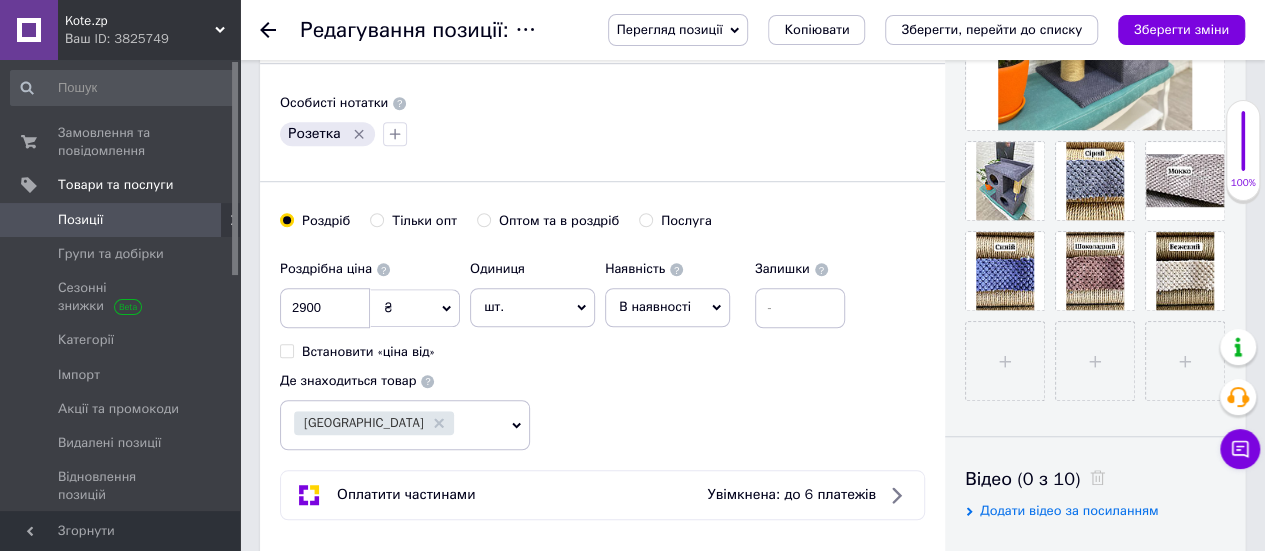 scroll, scrollTop: 568, scrollLeft: 0, axis: vertical 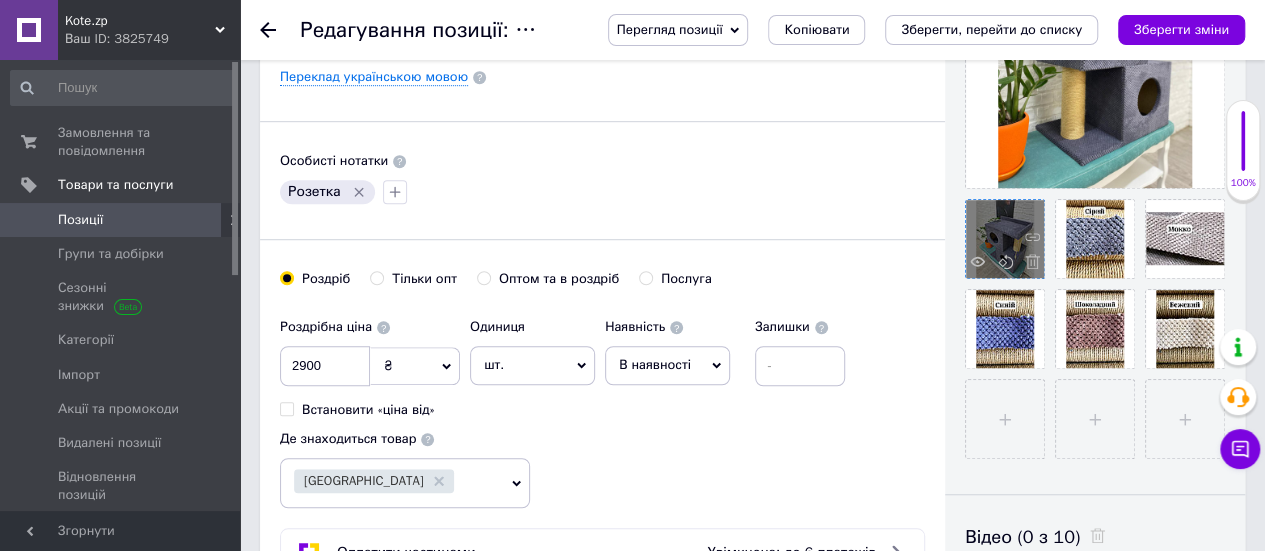click at bounding box center (1027, 264) 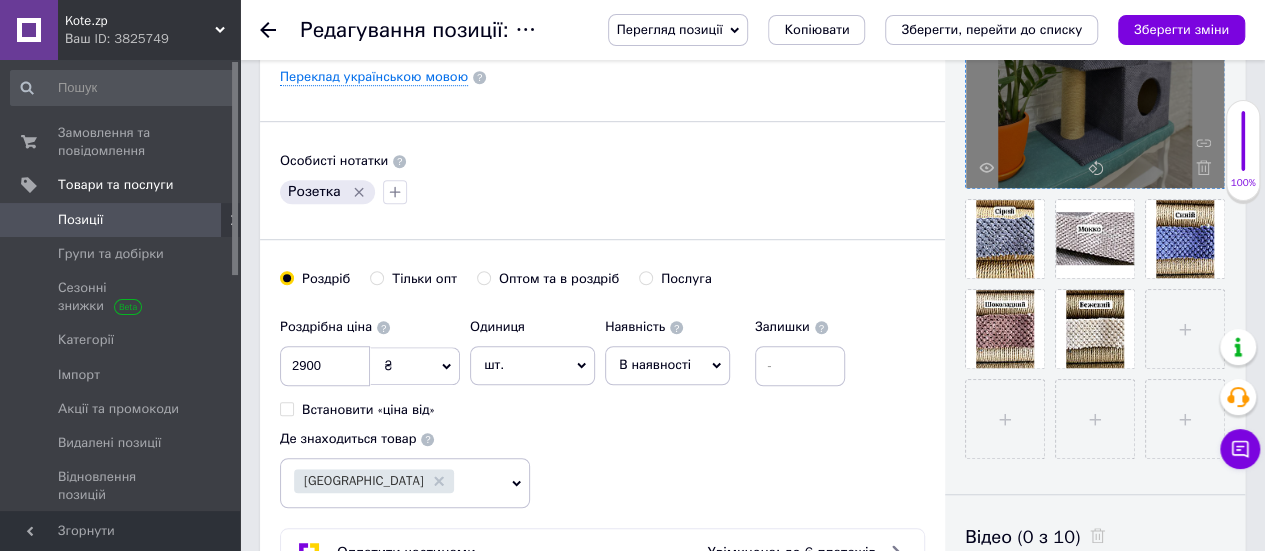 click at bounding box center (1095, 59) 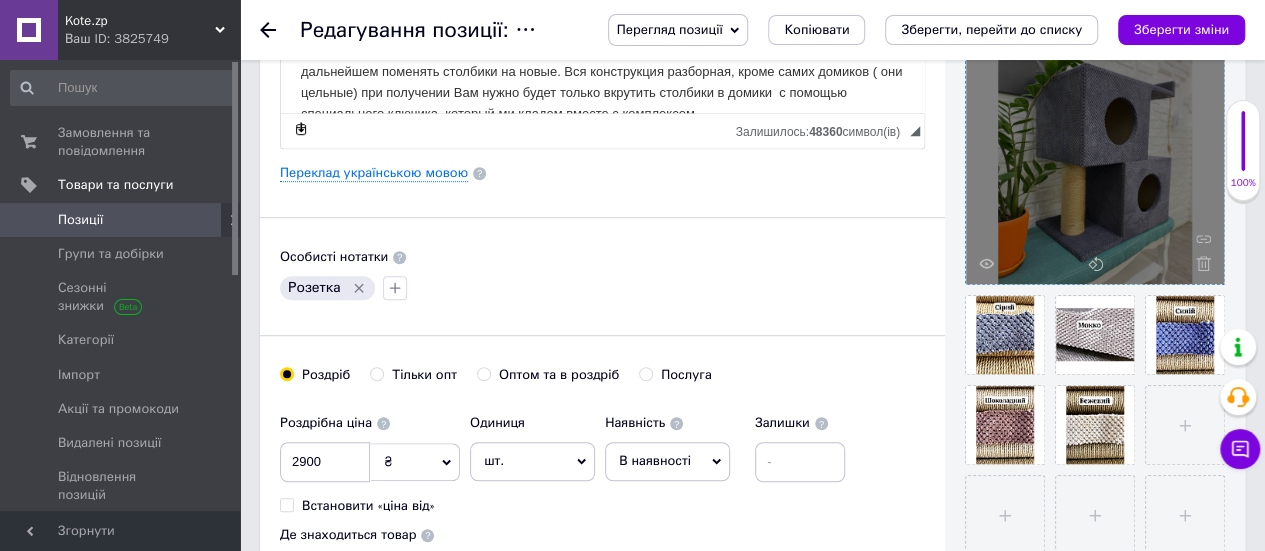 scroll, scrollTop: 470, scrollLeft: 0, axis: vertical 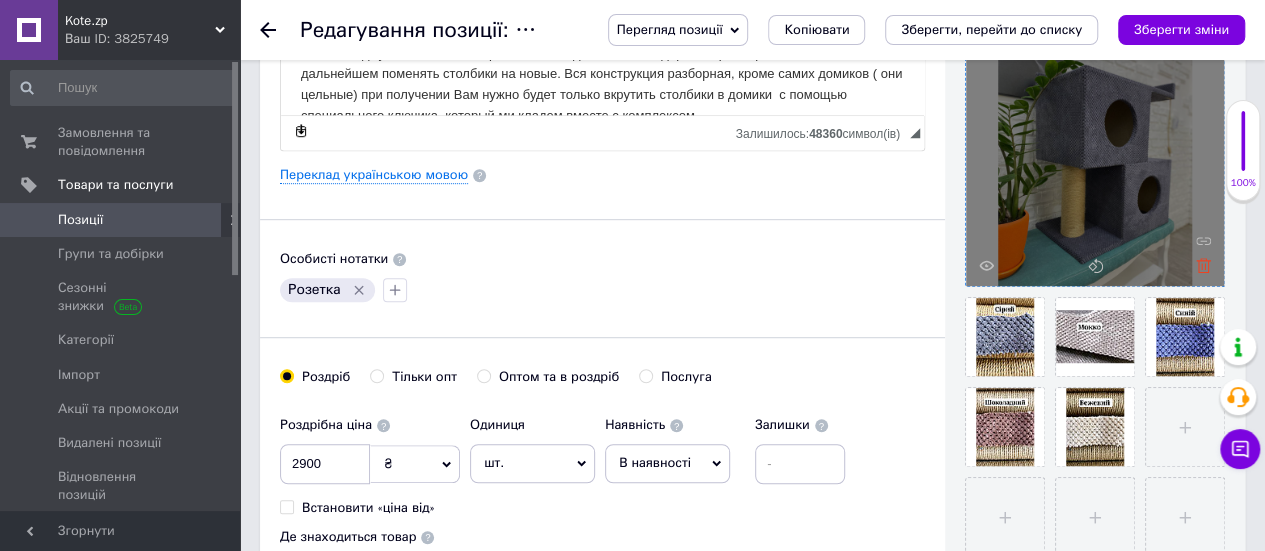 click 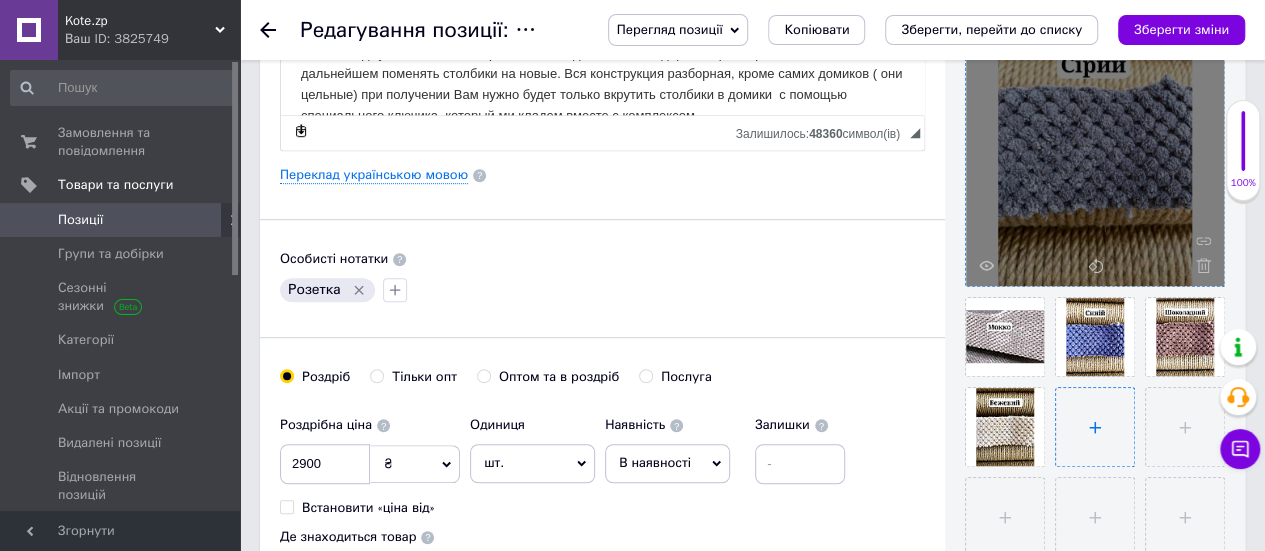 click at bounding box center [1095, 427] 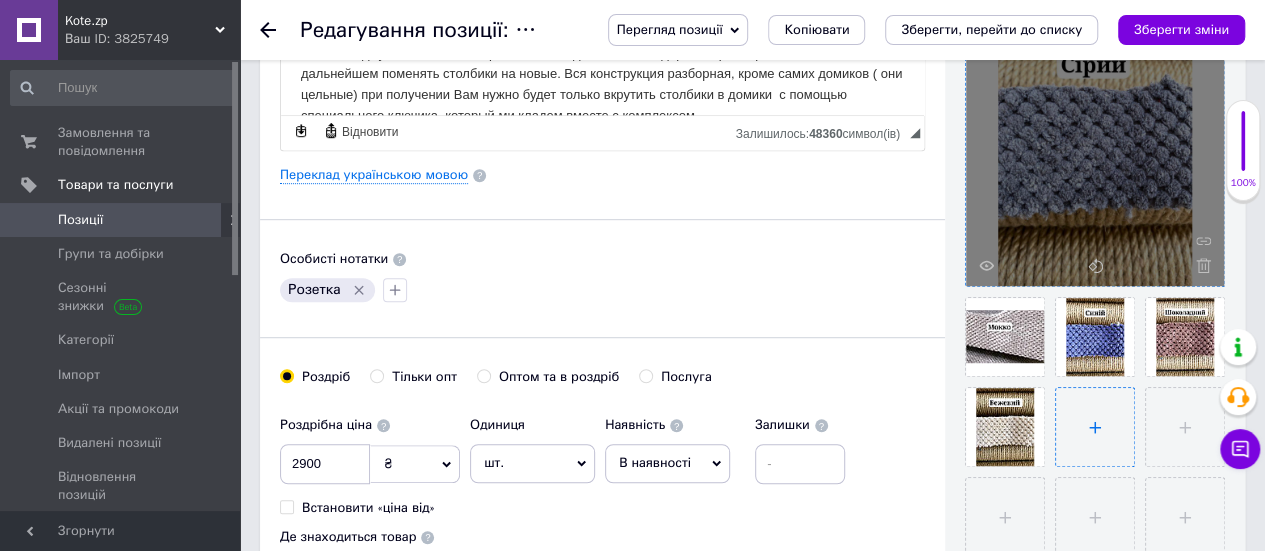 type on "C:\fakepath\IMG_20250708_165043.jpg" 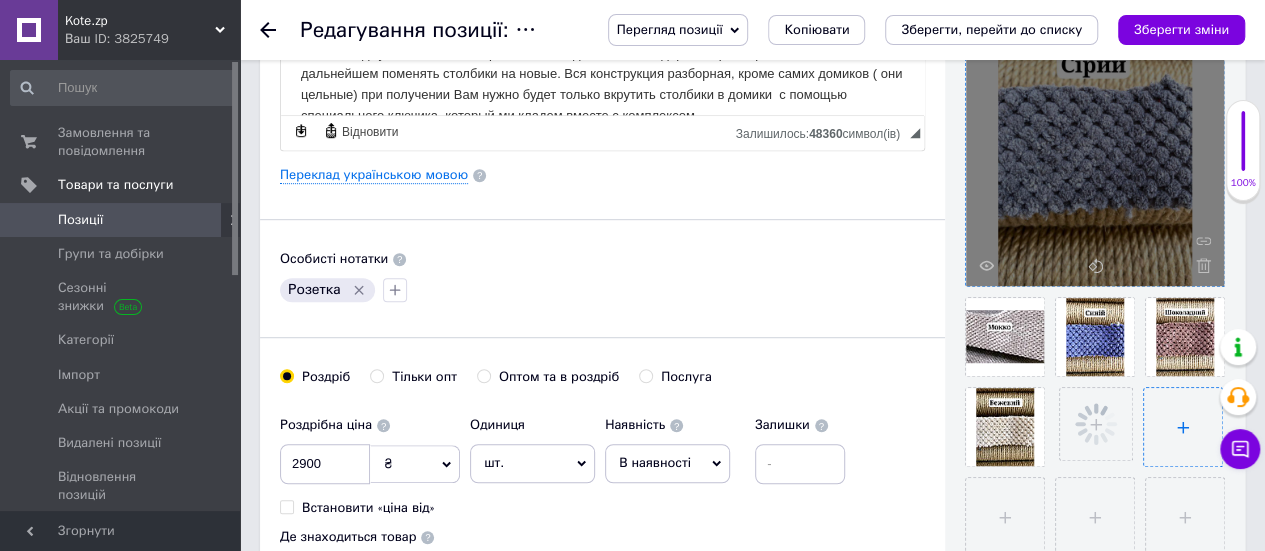 click at bounding box center (1183, 427) 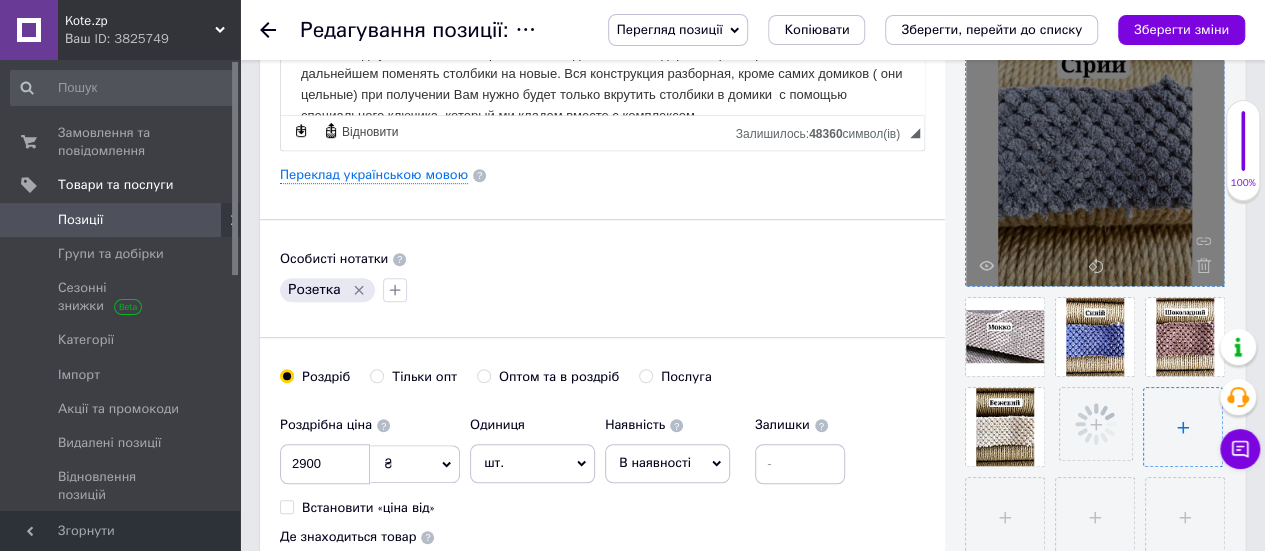 type on "C:\fakepath\IMG_20250708_165102.jpg" 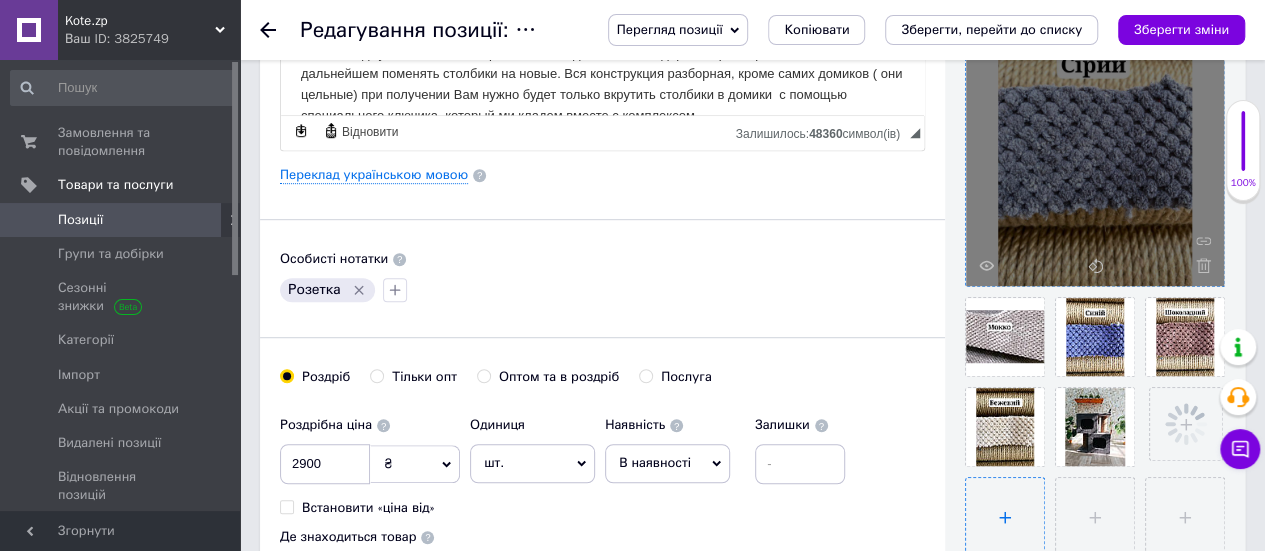 click at bounding box center (1005, 517) 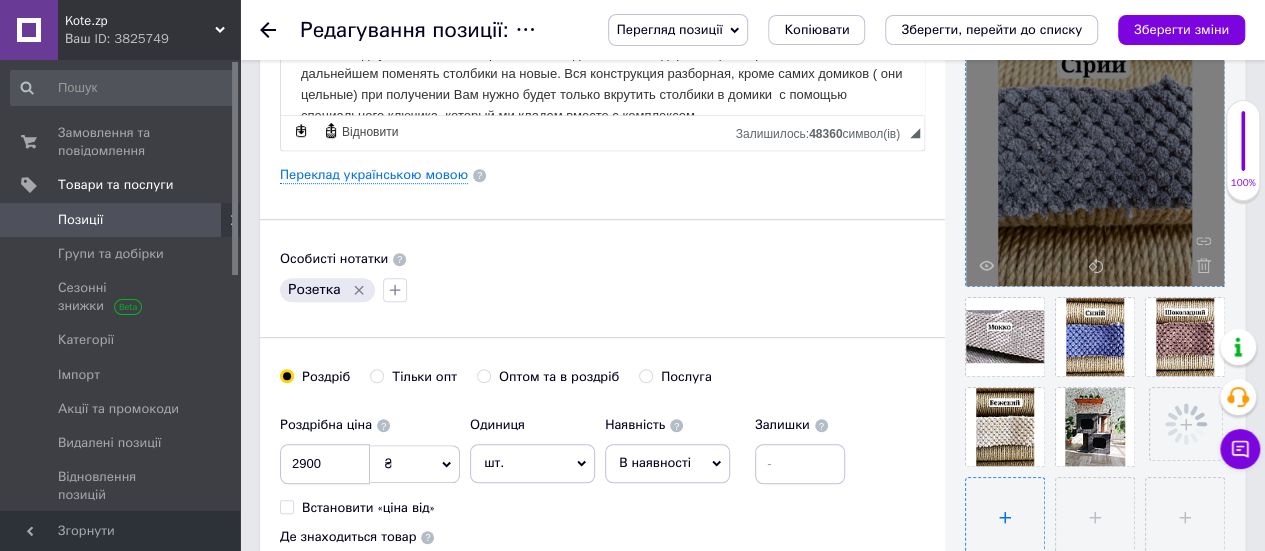 type on "C:\fakepath\IMG_20250708_165131.jpg" 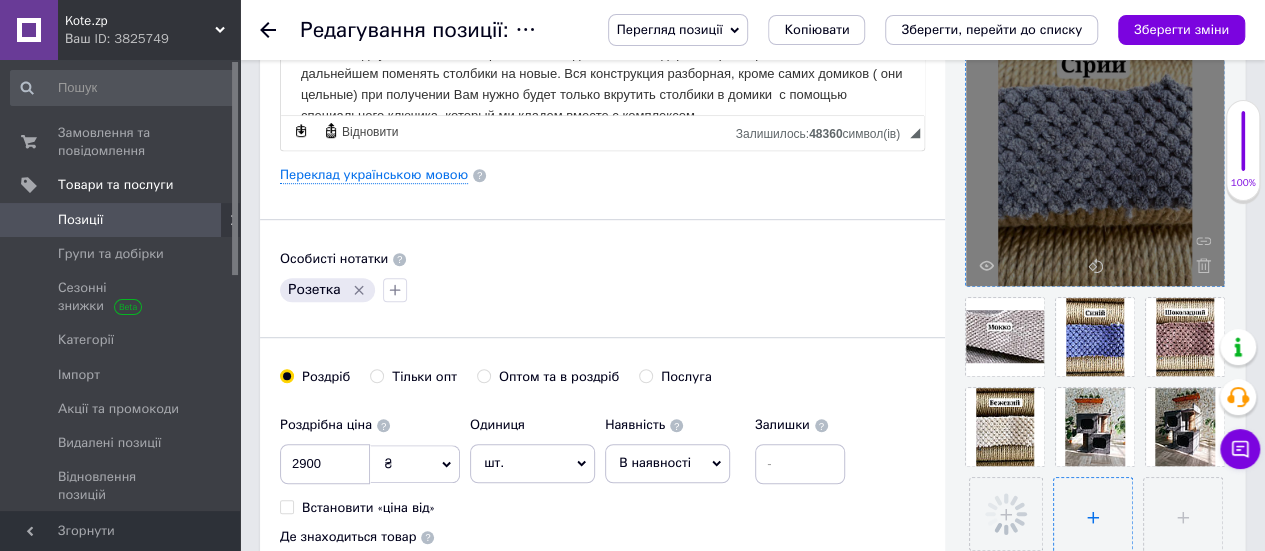 click at bounding box center (1093, 517) 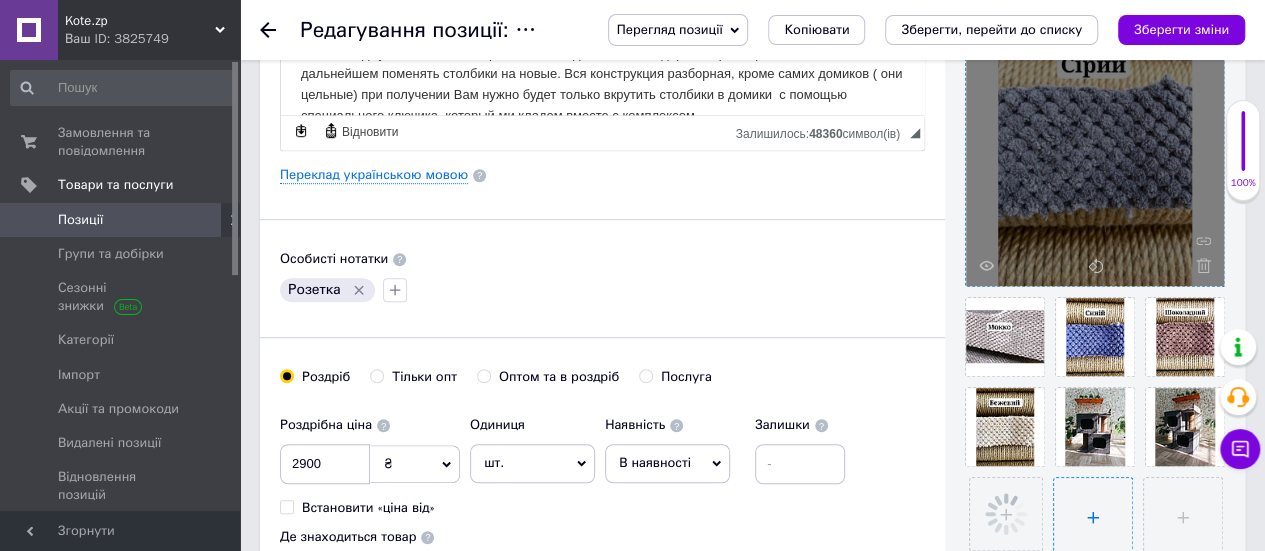 type on "C:\fakepath\IMG_20250708_165141.jpg" 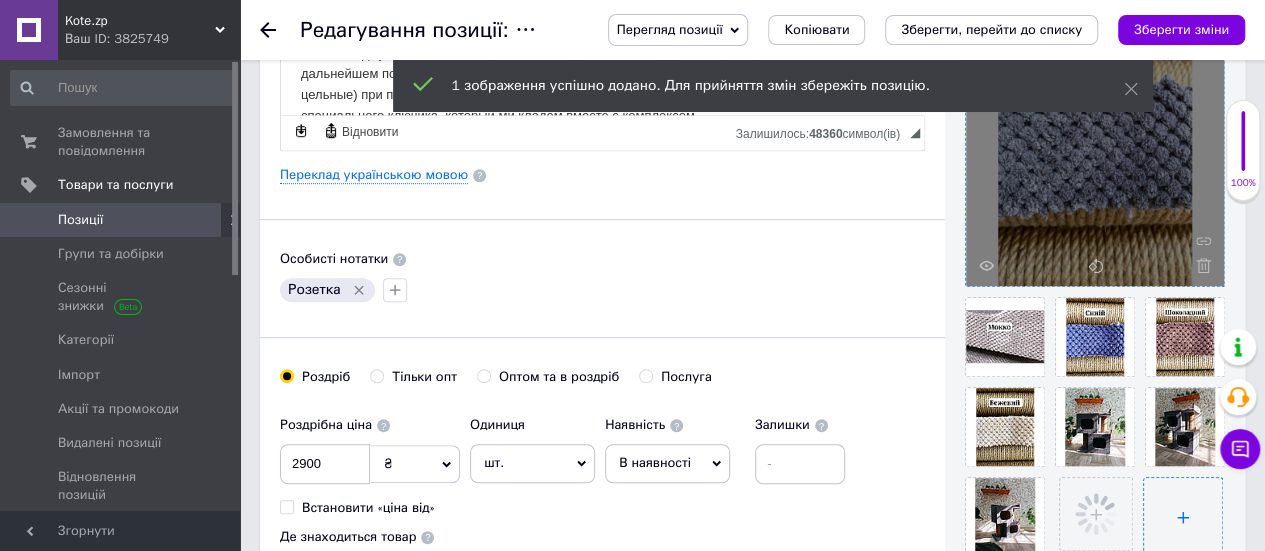 type 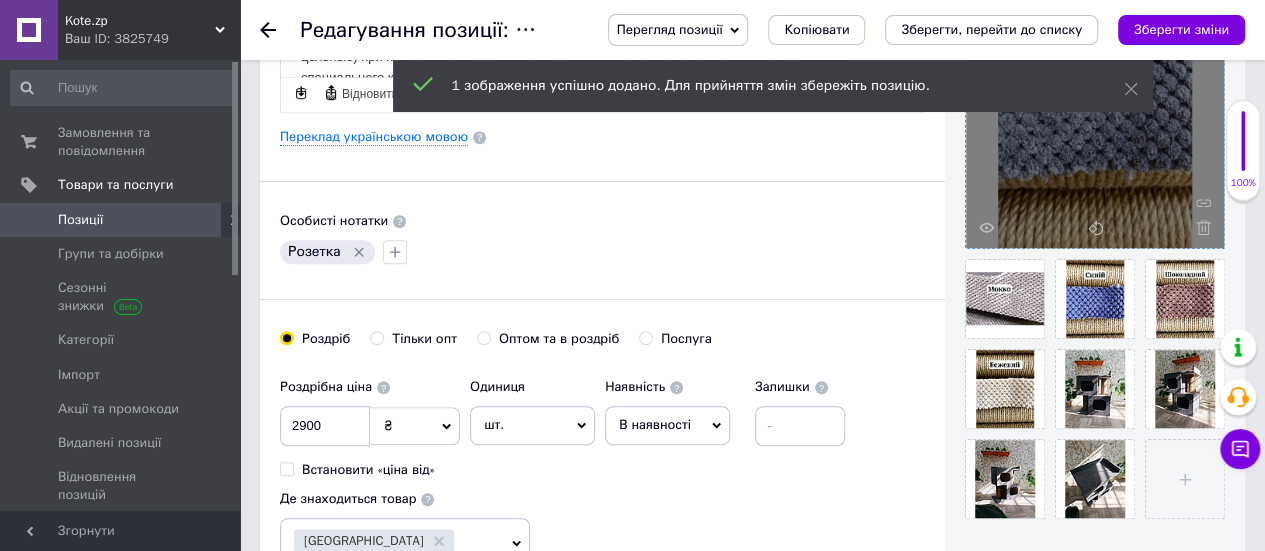 scroll, scrollTop: 502, scrollLeft: 0, axis: vertical 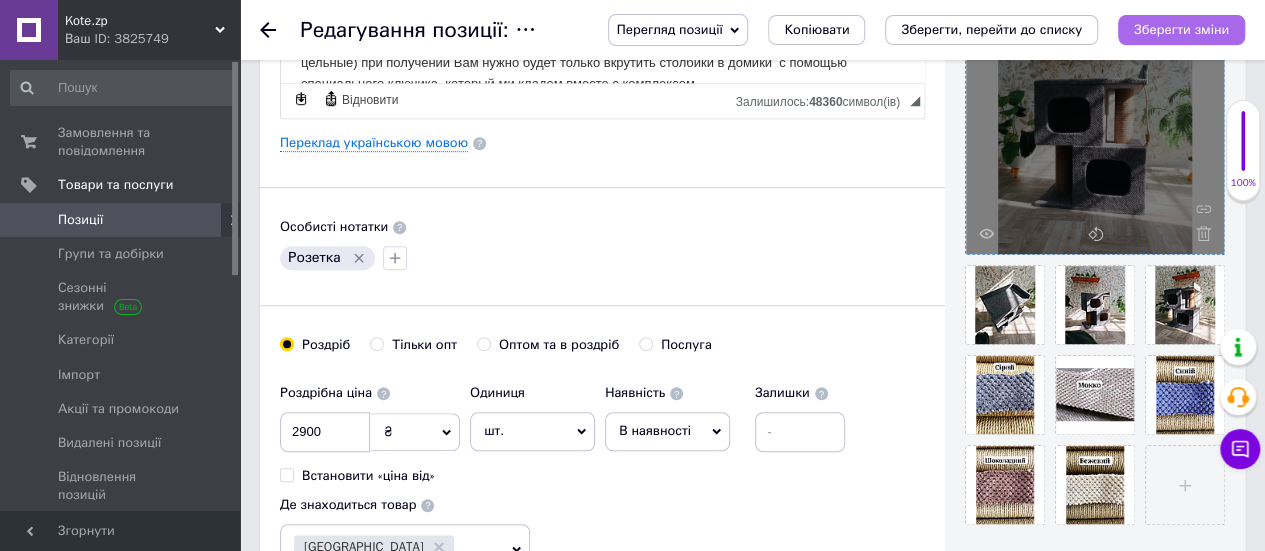 click on "Зберегти зміни" at bounding box center [1181, 29] 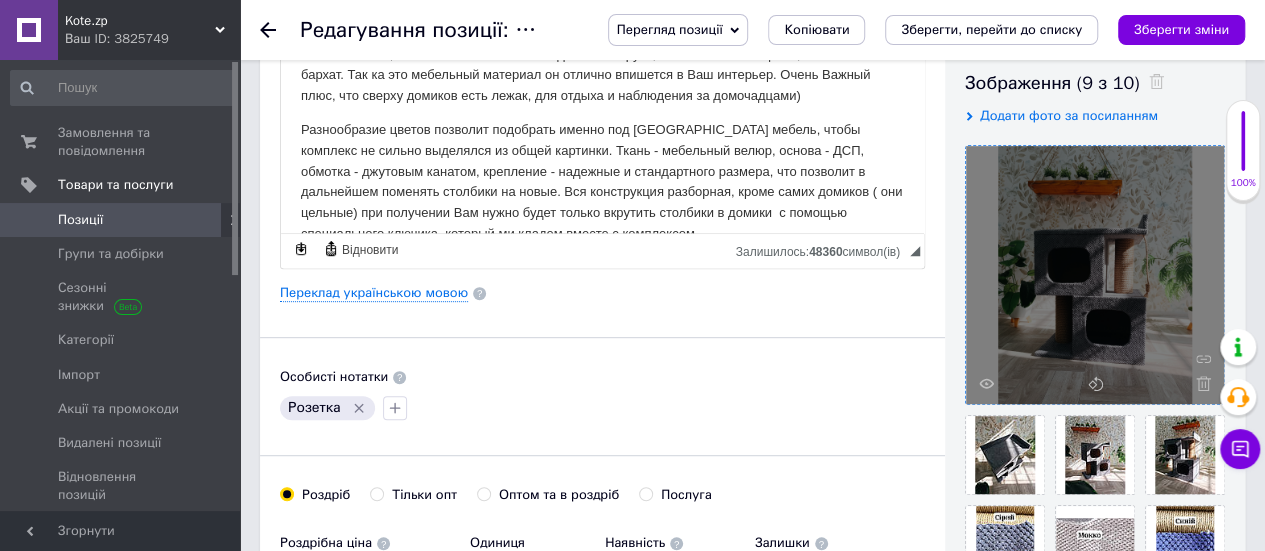 scroll, scrollTop: 336, scrollLeft: 0, axis: vertical 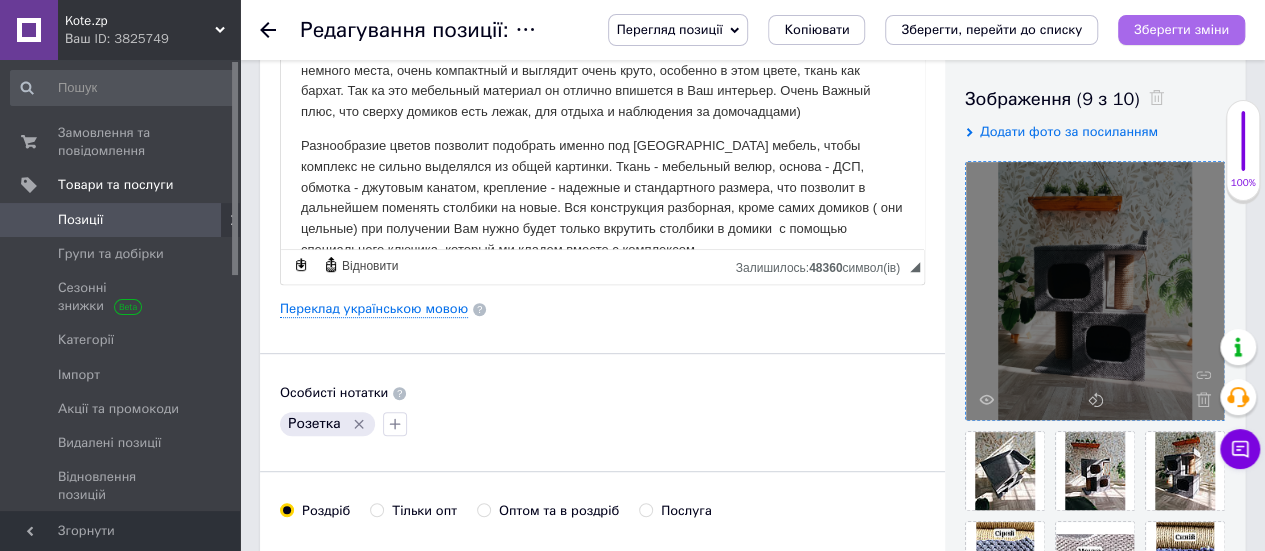 click on "Зберегти зміни" at bounding box center [1181, 29] 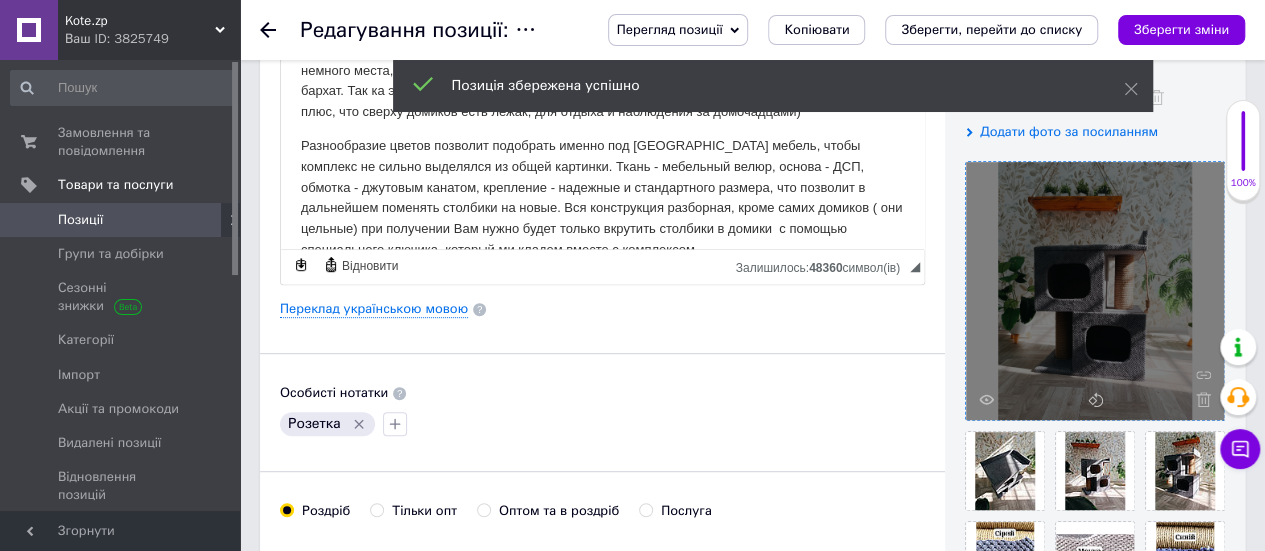 click 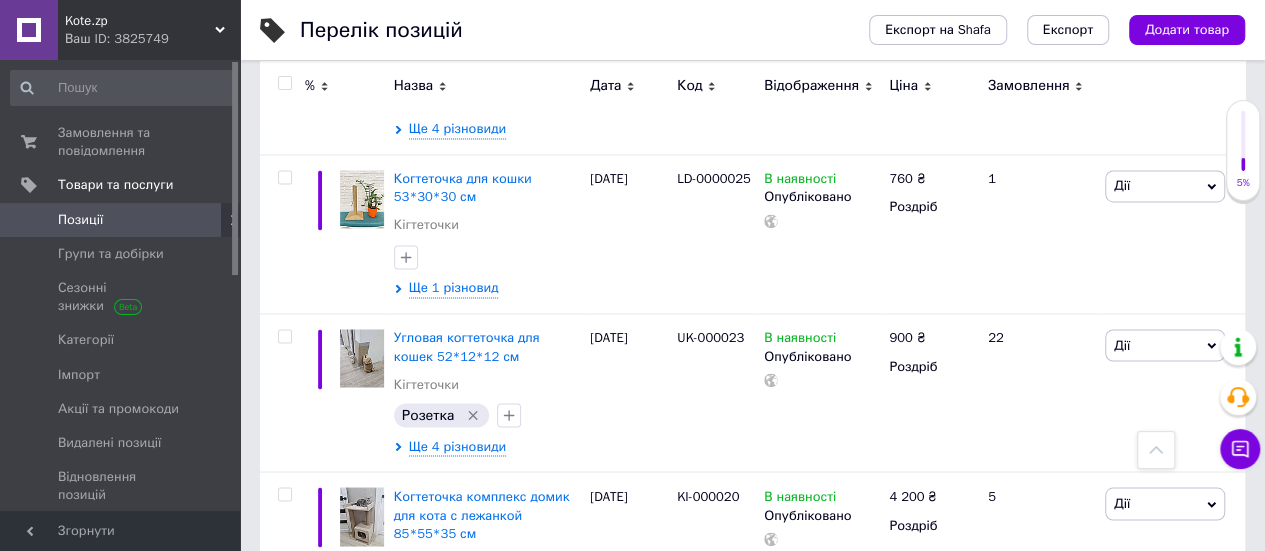 scroll, scrollTop: 9141, scrollLeft: 0, axis: vertical 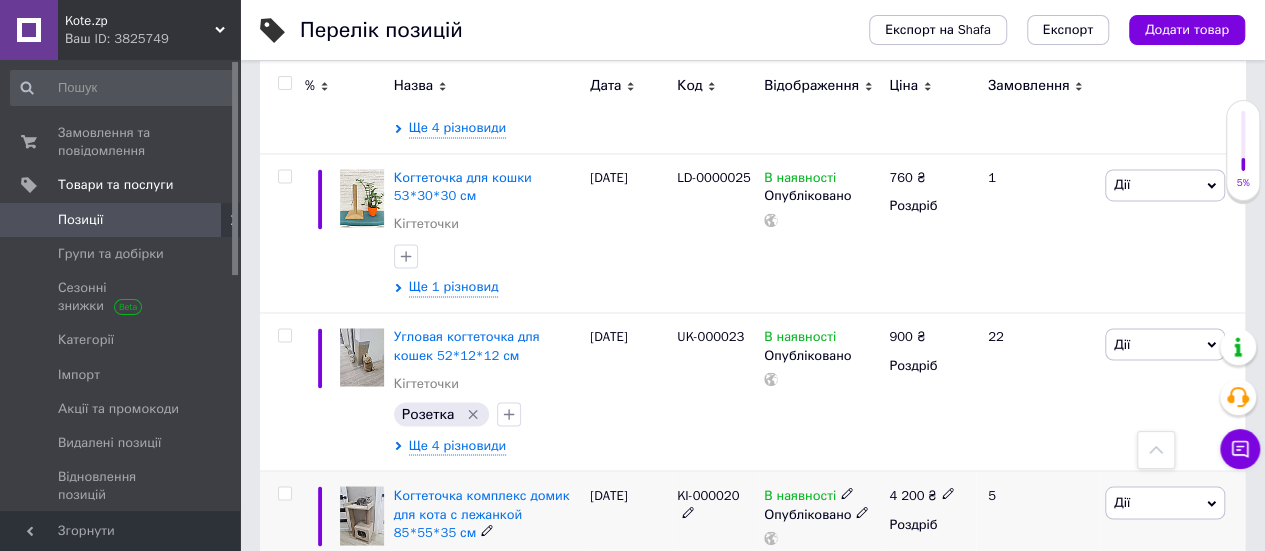 click at bounding box center (362, 515) 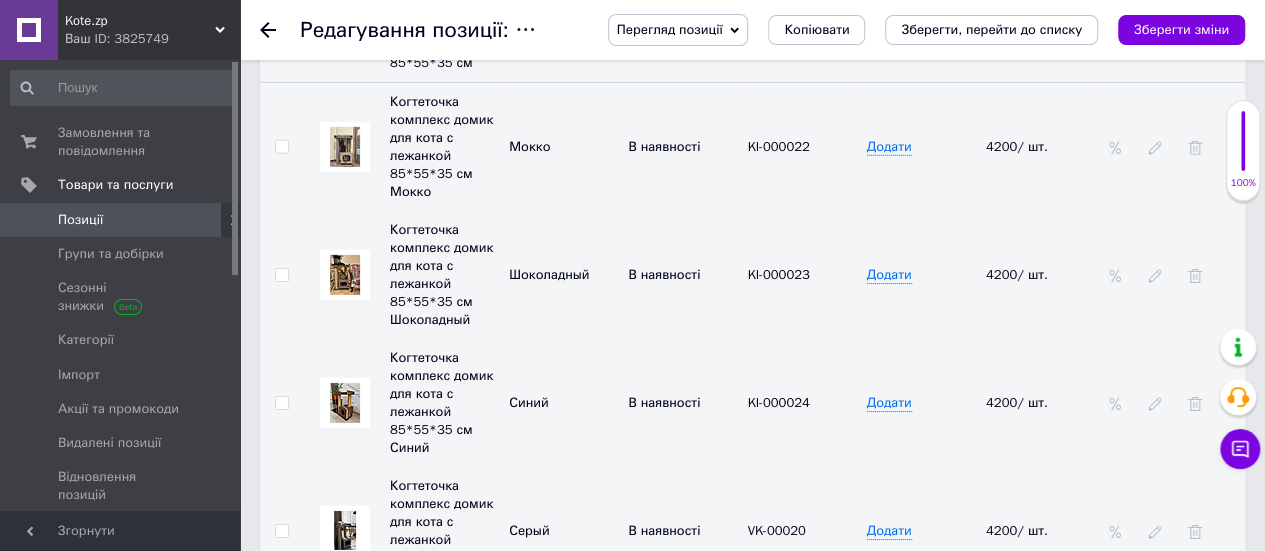 scroll, scrollTop: 3152, scrollLeft: 0, axis: vertical 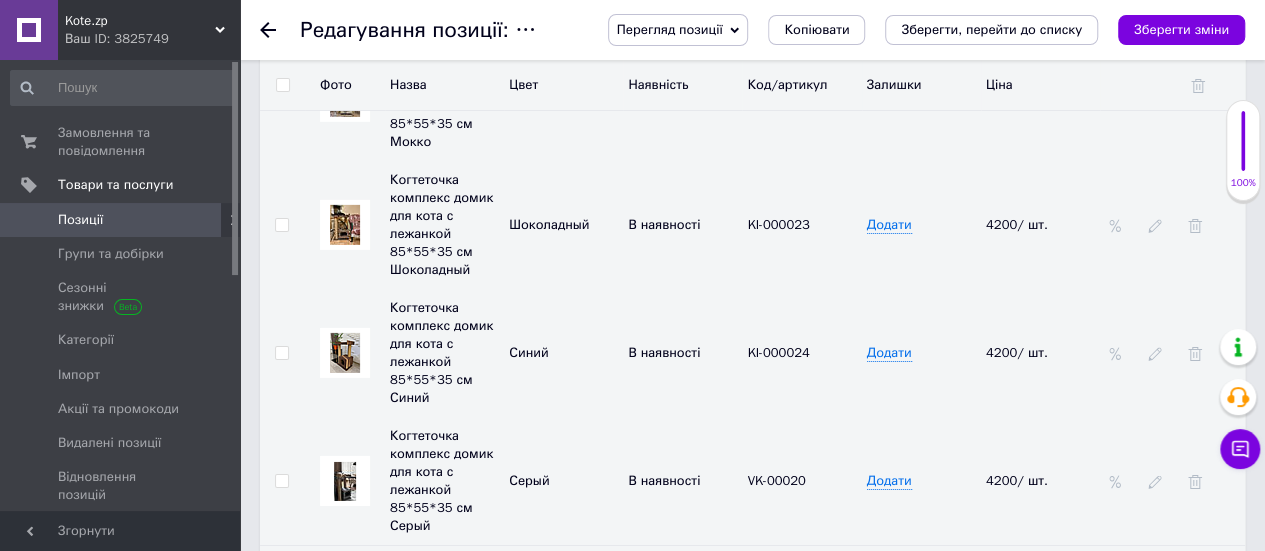 click at bounding box center (345, 225) 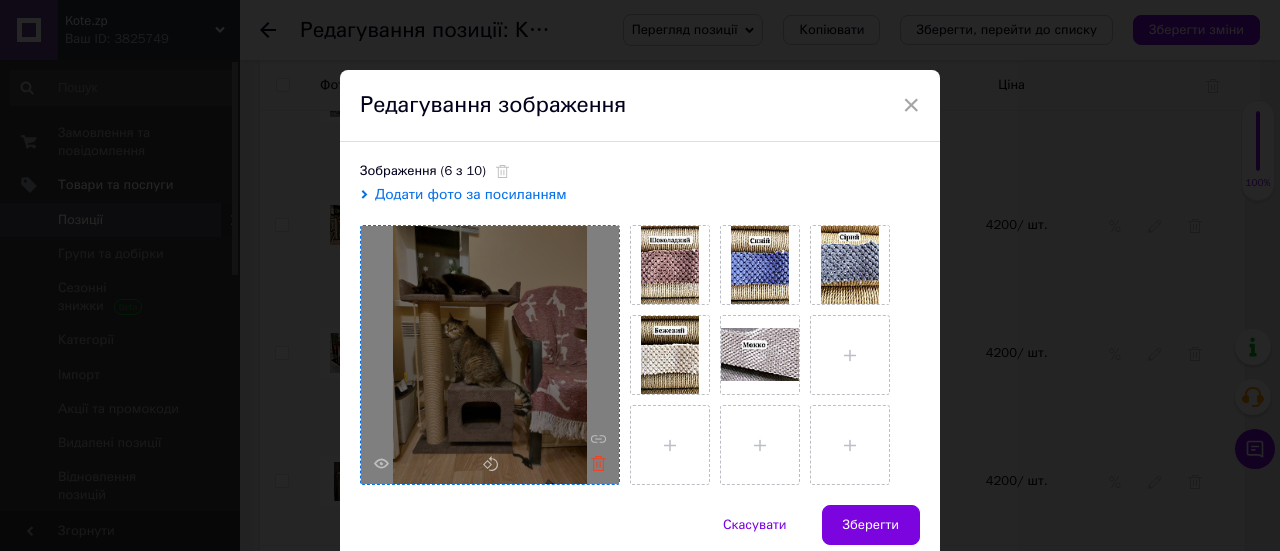 click 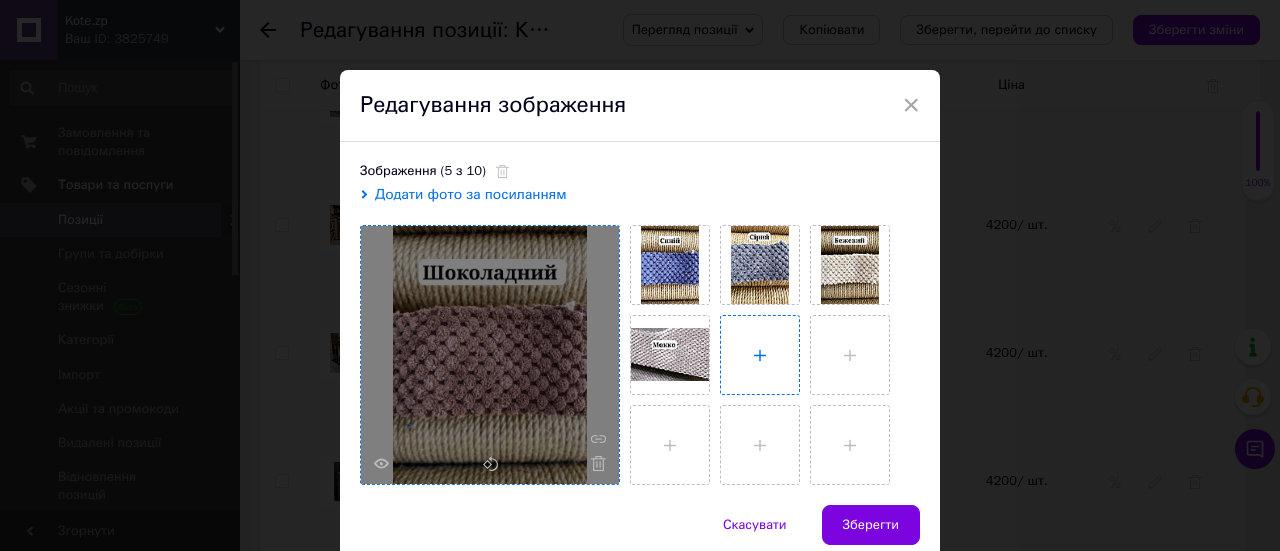 click at bounding box center [760, 355] 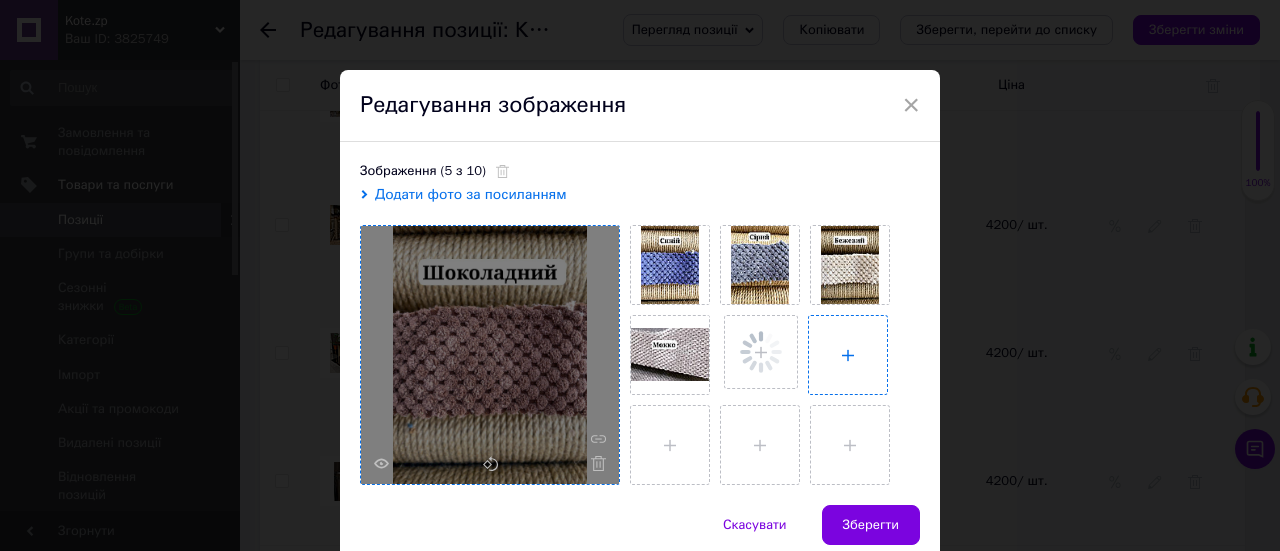 click at bounding box center [848, 355] 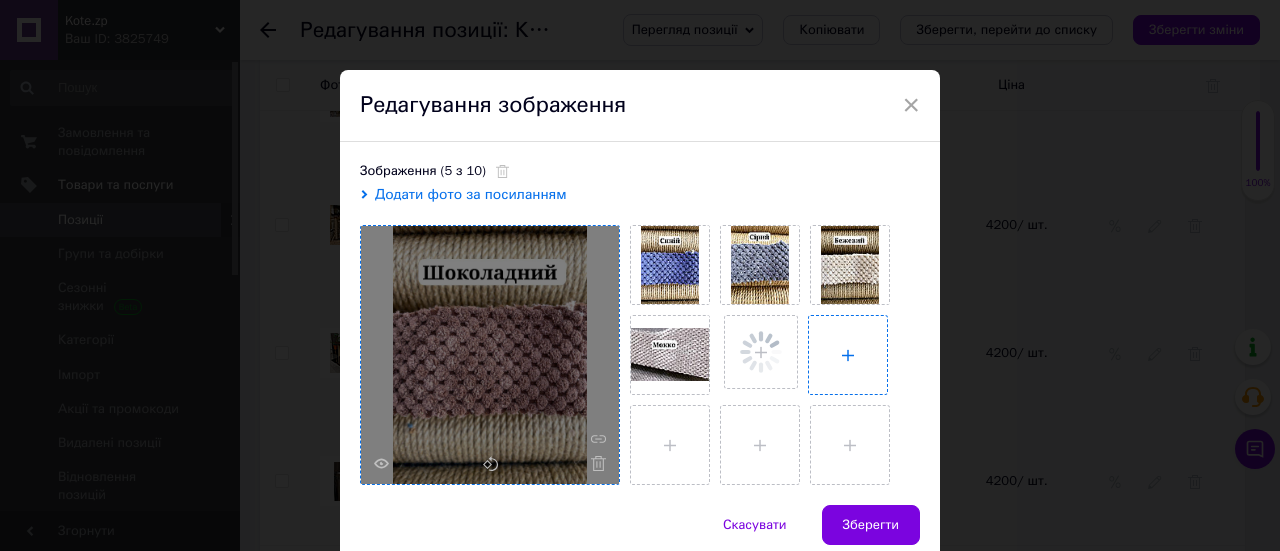 type on "C:\fakepath\IMG_20250708_165756.jpg" 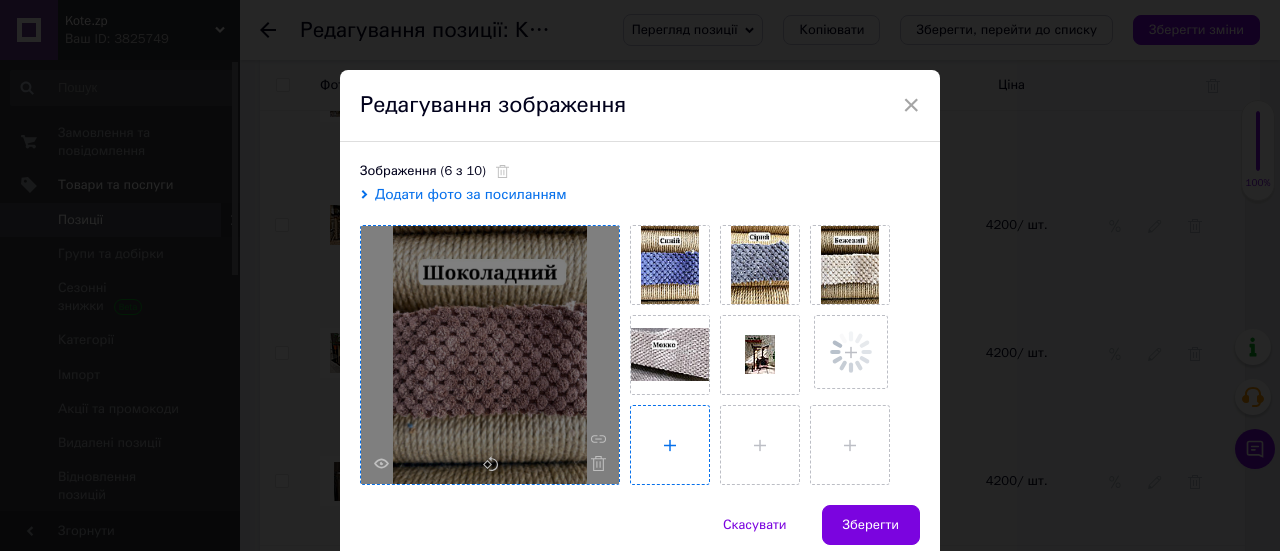 click at bounding box center (670, 445) 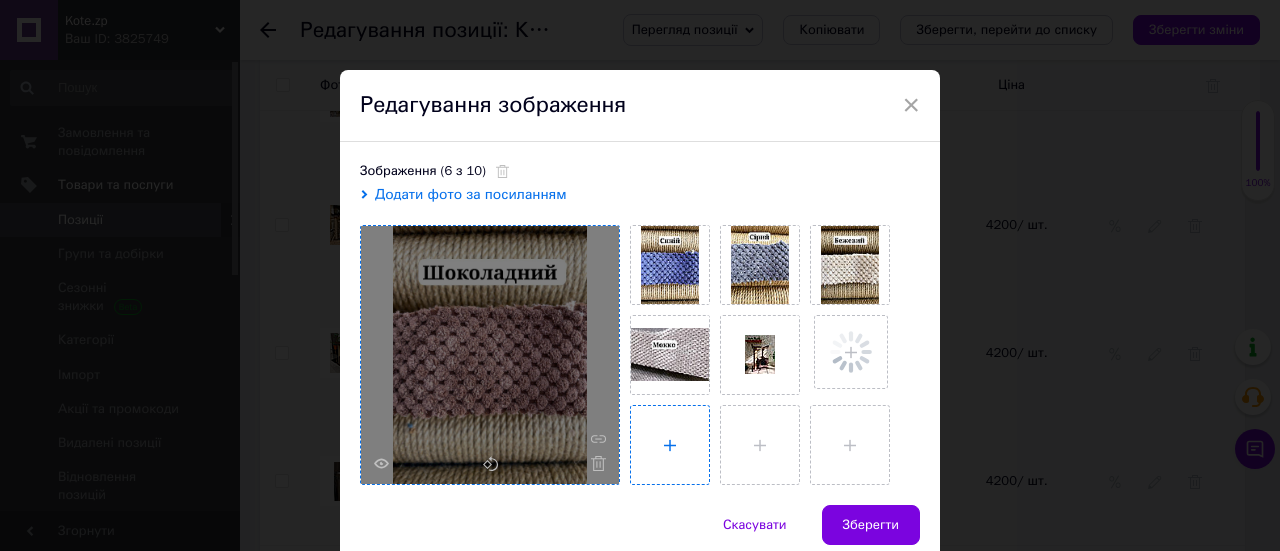 type on "C:\fakepath\IMG_20250708_165952.jpg" 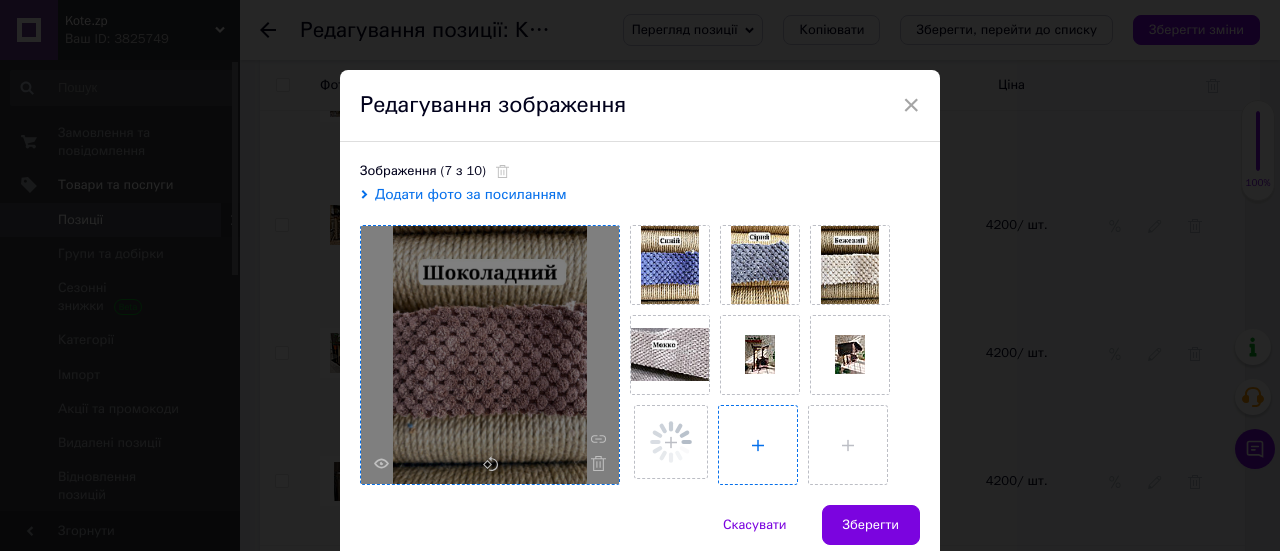 click at bounding box center (758, 445) 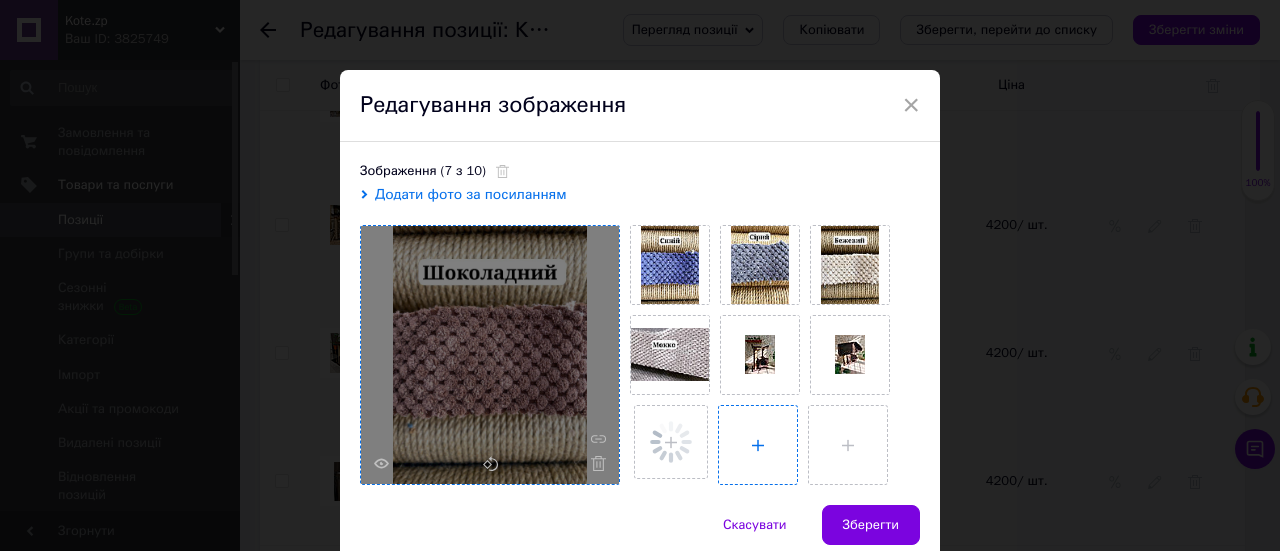 type on "C:\fakepath\IMG_20250708_170301.jpg" 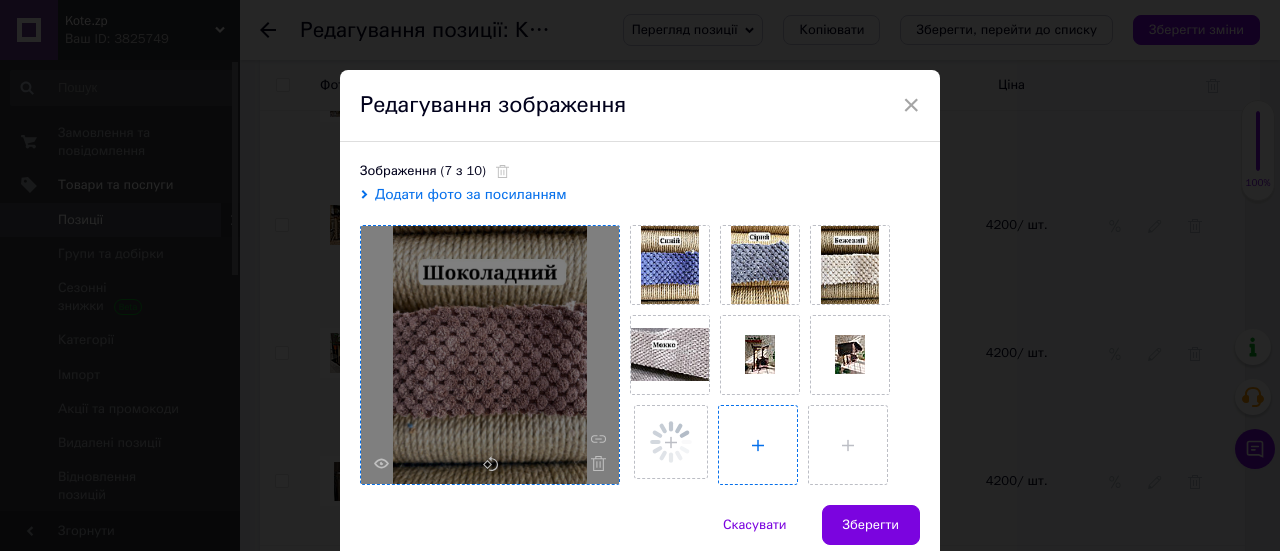 type 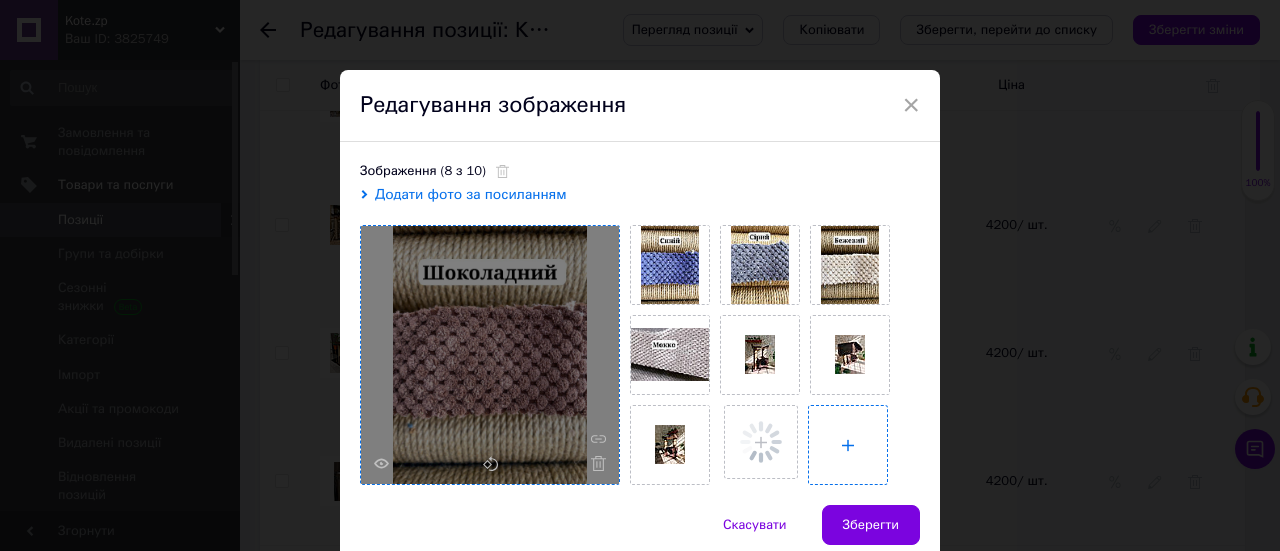 click at bounding box center (848, 445) 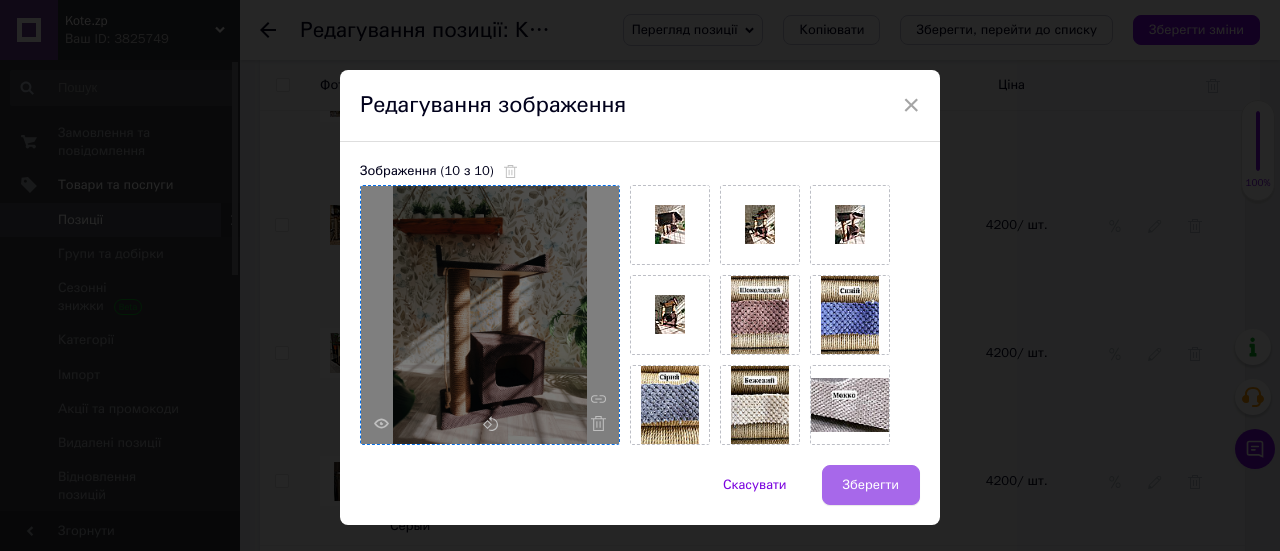 click on "Зберегти" at bounding box center [871, 485] 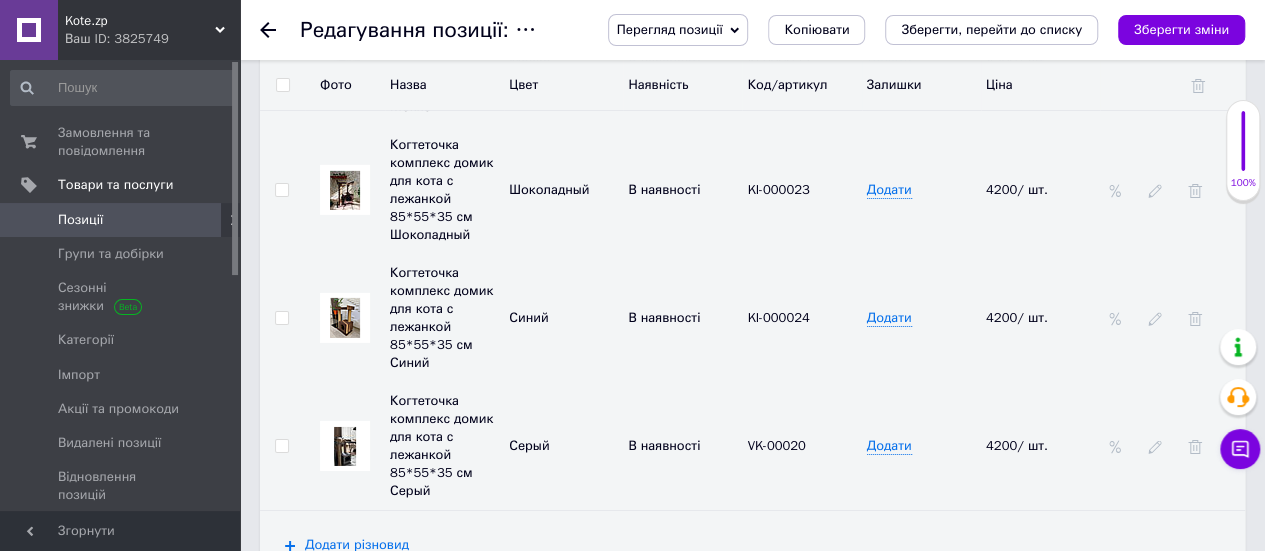 scroll, scrollTop: 3186, scrollLeft: 0, axis: vertical 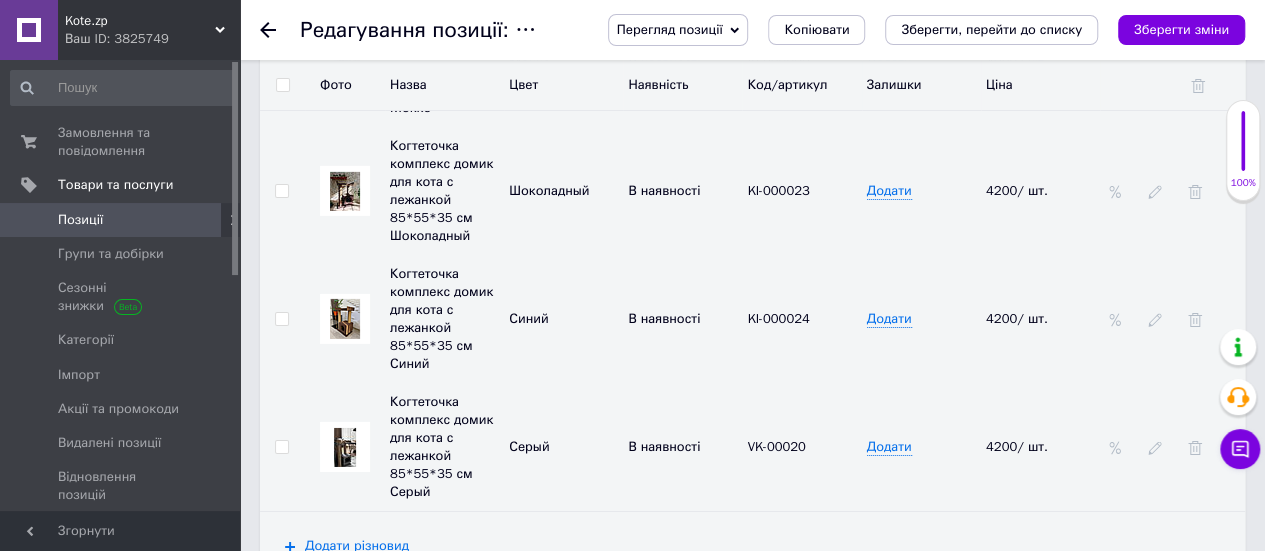 click at bounding box center (345, 319) 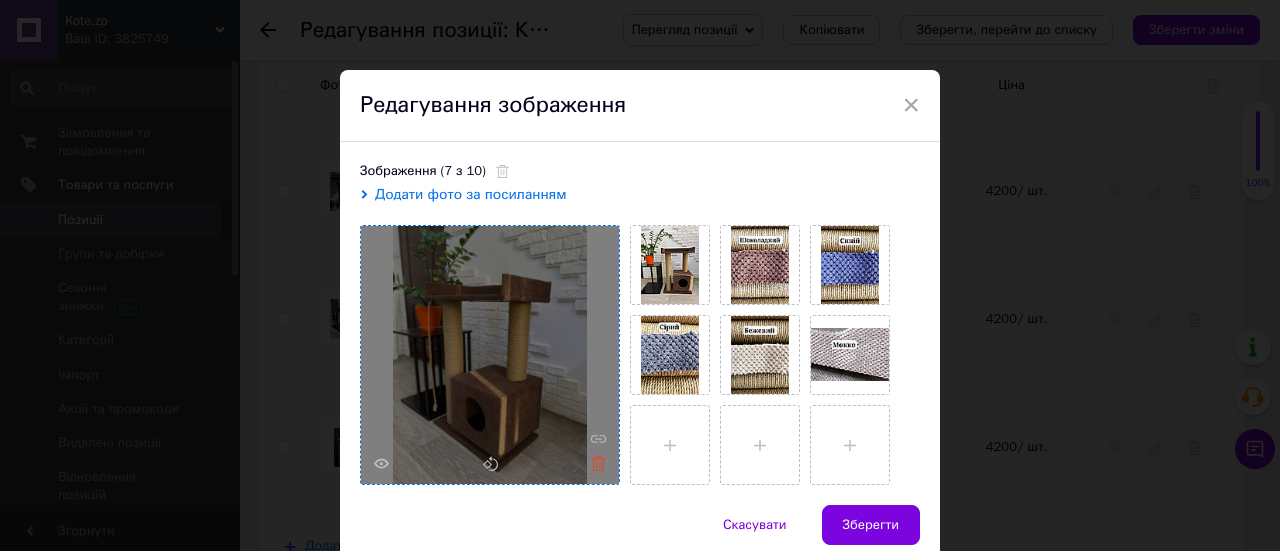 click 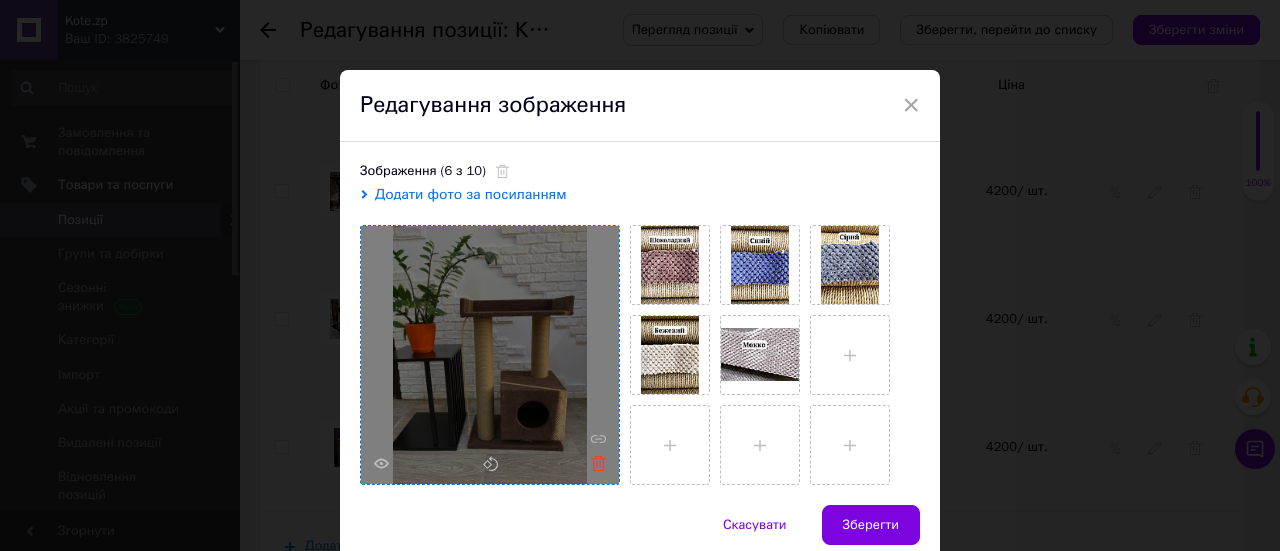 click 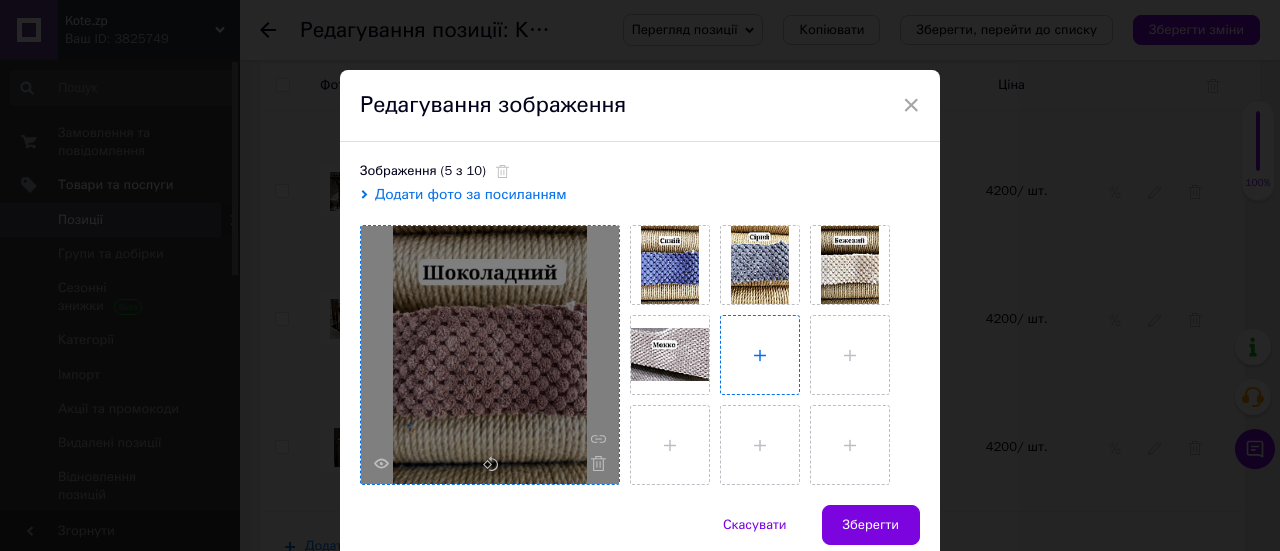 click at bounding box center (760, 355) 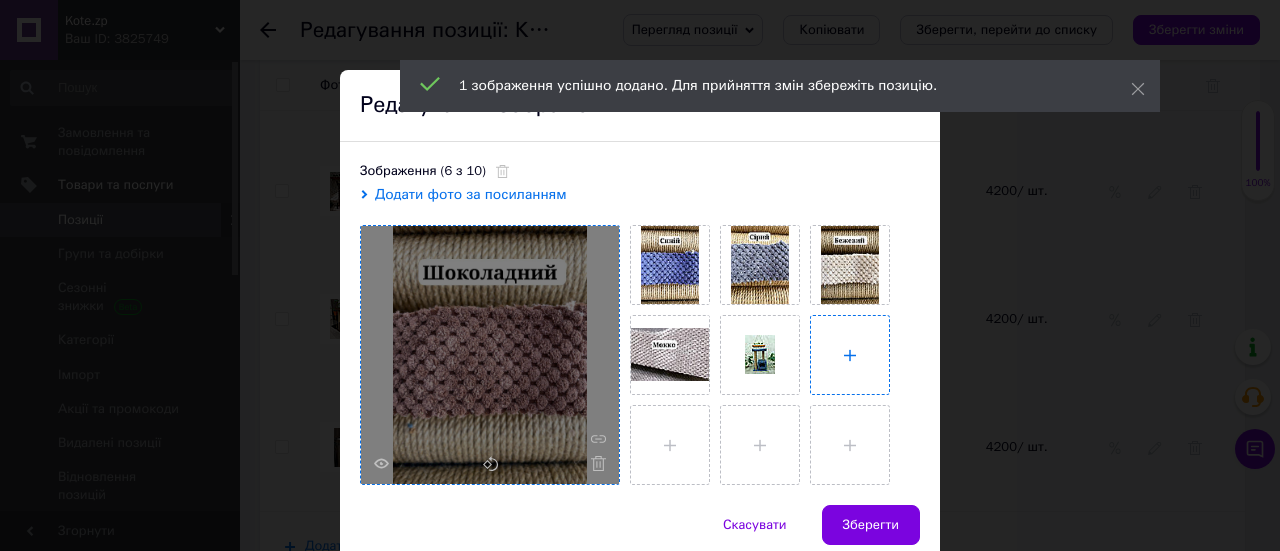 click at bounding box center (850, 355) 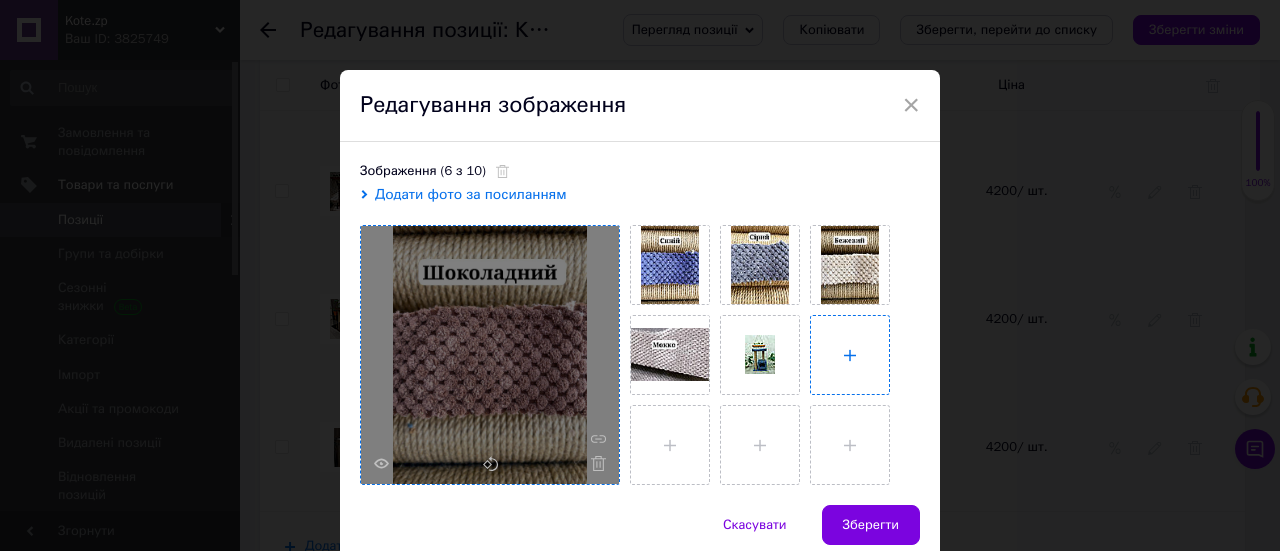 click at bounding box center (850, 355) 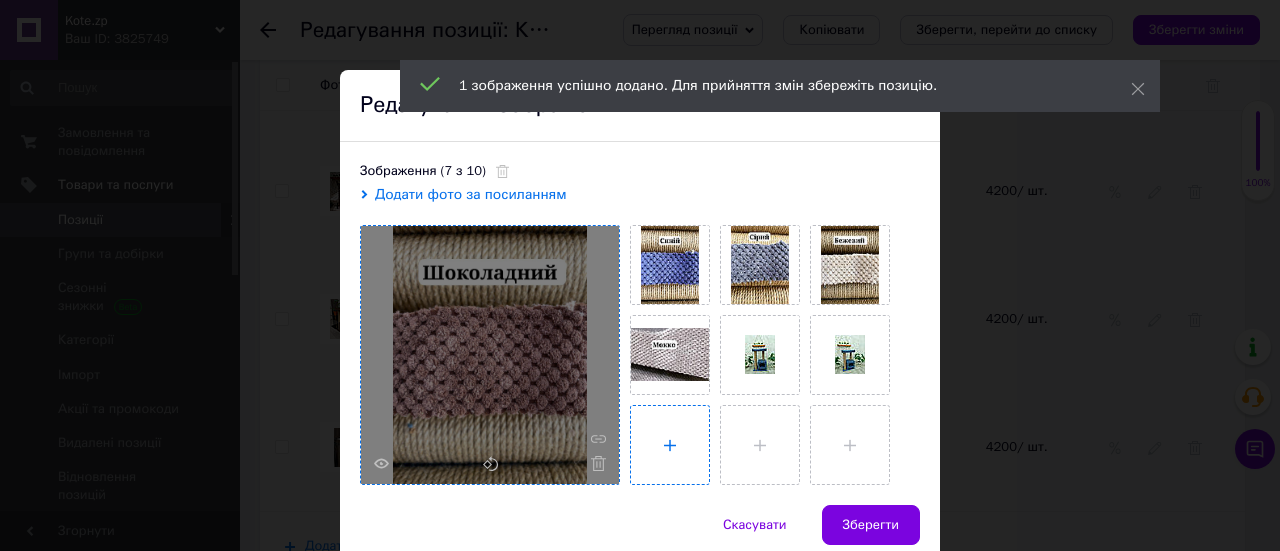 click at bounding box center (670, 445) 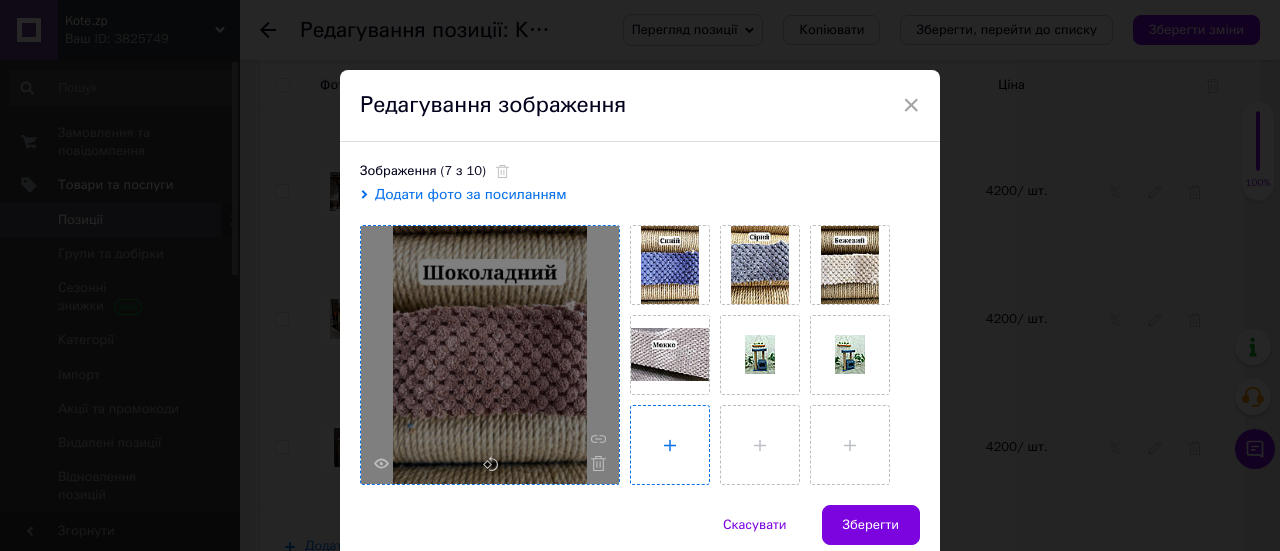 type on "C:\fakepath\photo_2025-07-12_15-43-34.jpg" 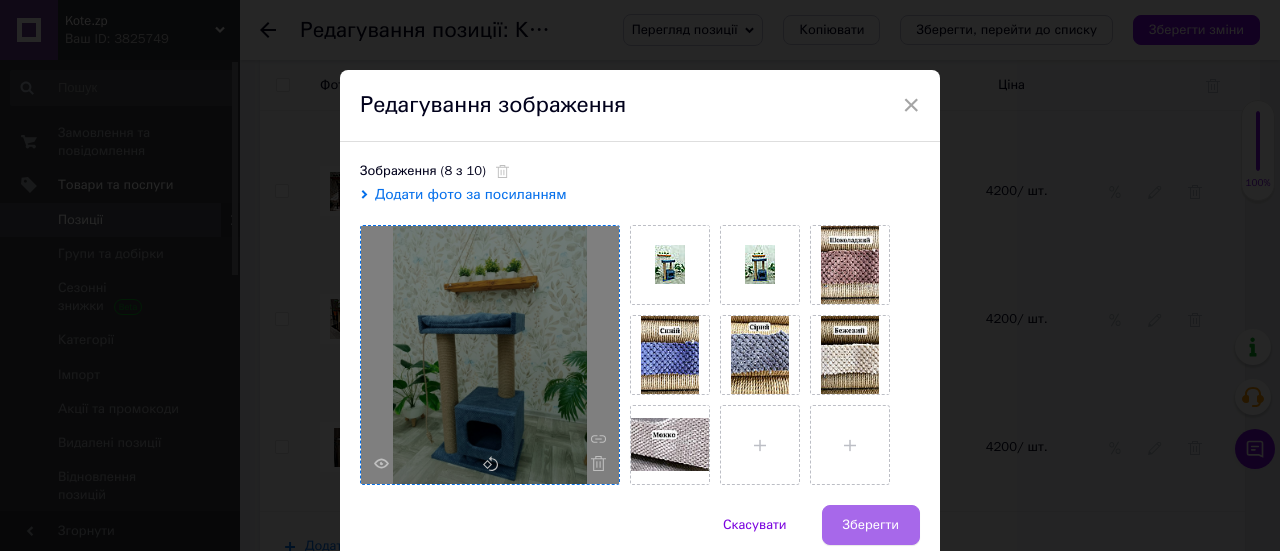 click on "Зберегти" at bounding box center (871, 525) 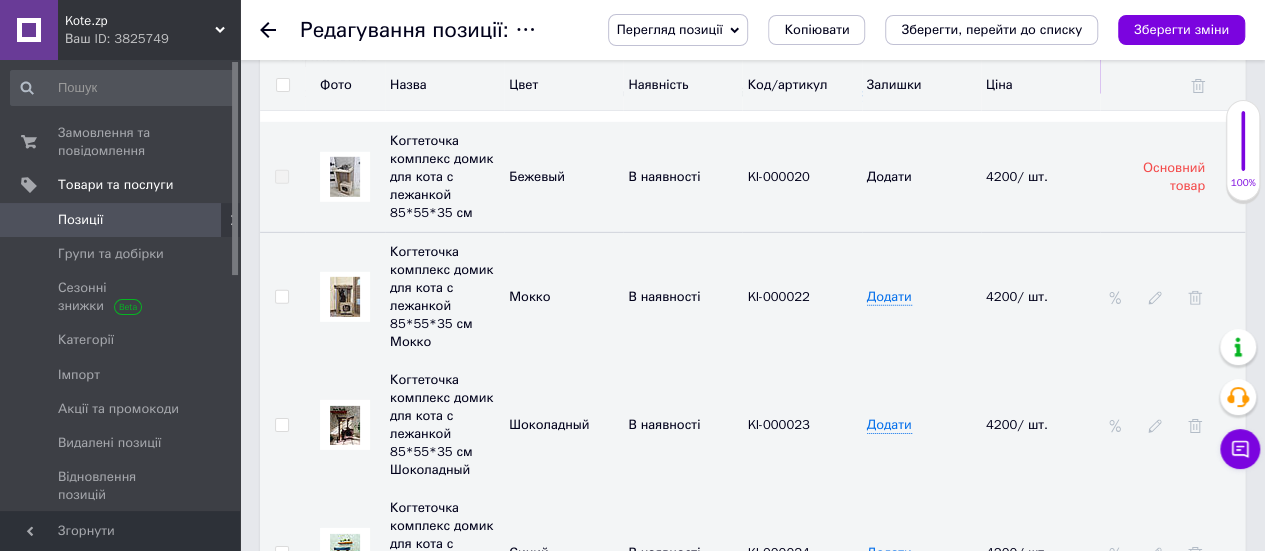 scroll, scrollTop: 2953, scrollLeft: 0, axis: vertical 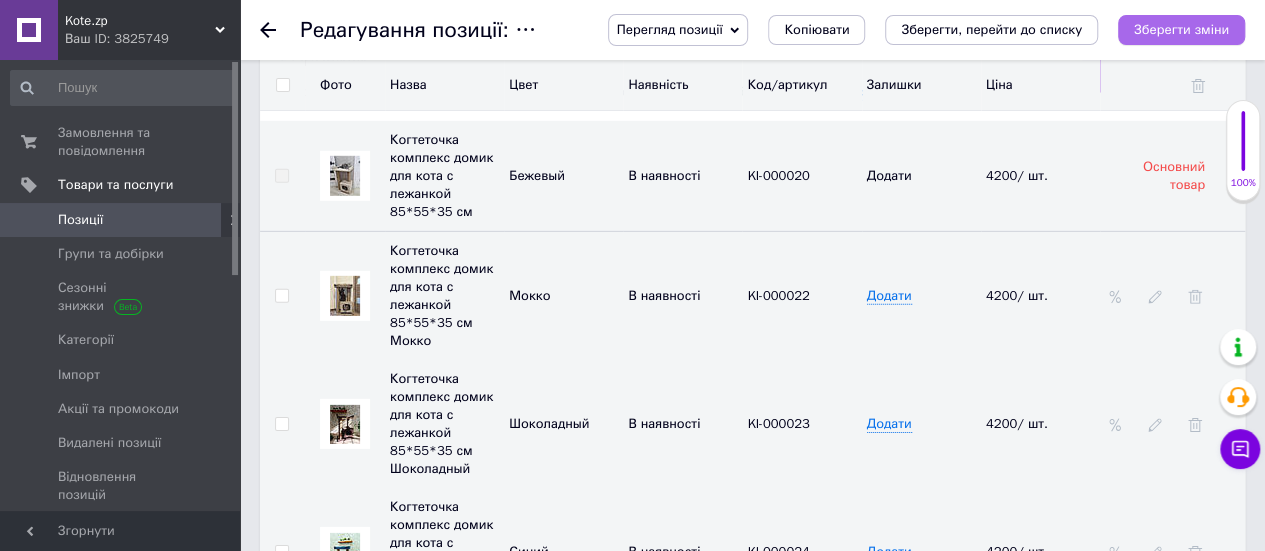 click on "Зберегти зміни" at bounding box center [1181, 29] 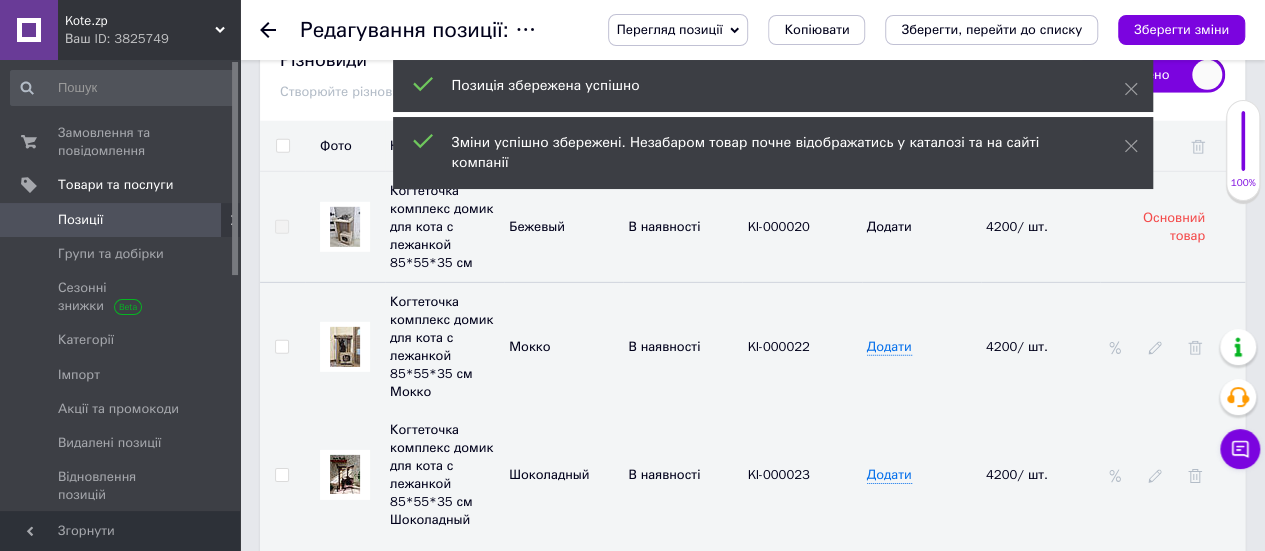 click at bounding box center (280, 30) 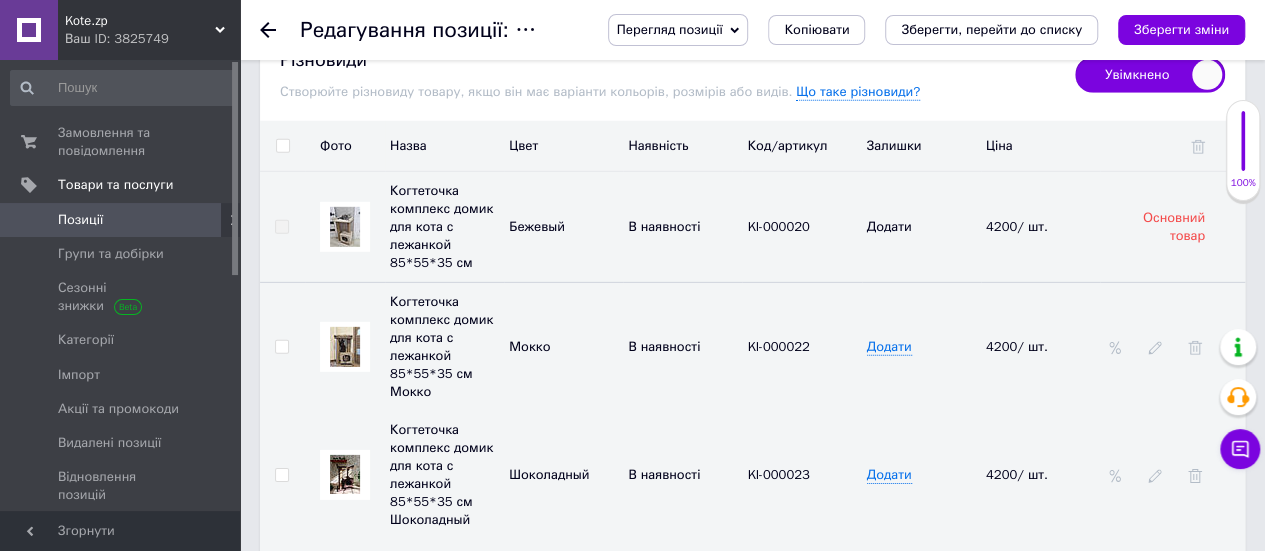 click 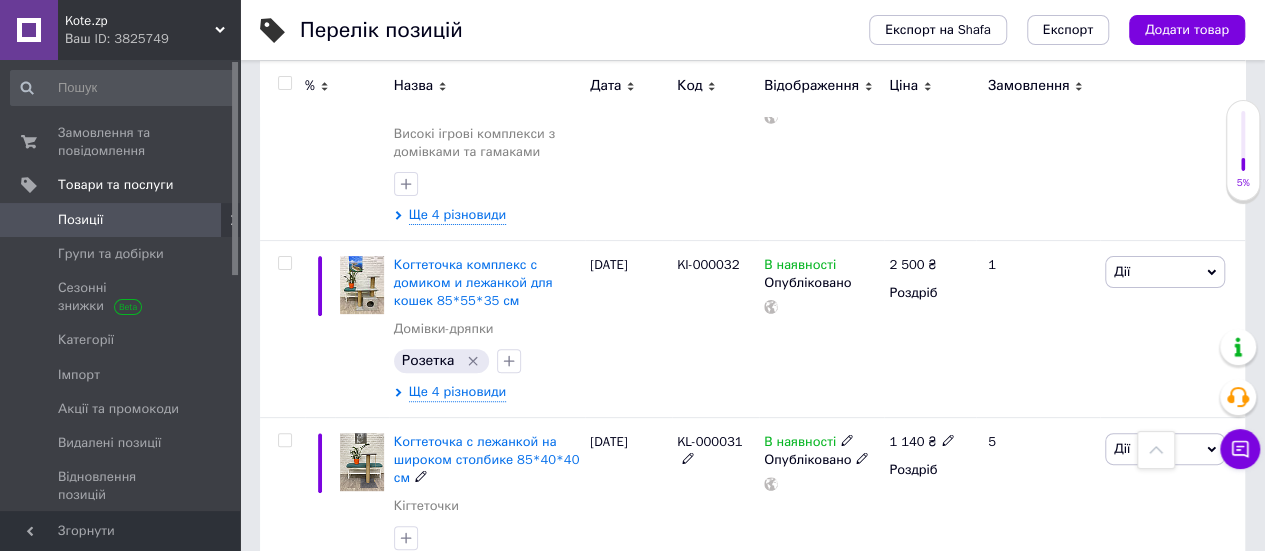 scroll, scrollTop: 7755, scrollLeft: 0, axis: vertical 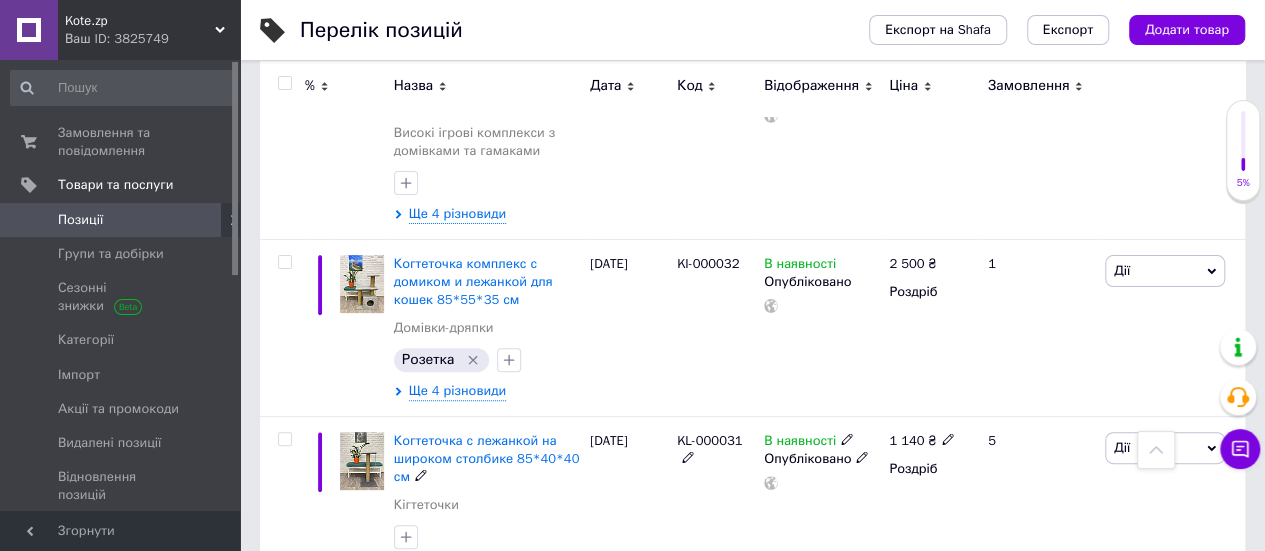 click on "[DATE]" at bounding box center (628, 504) 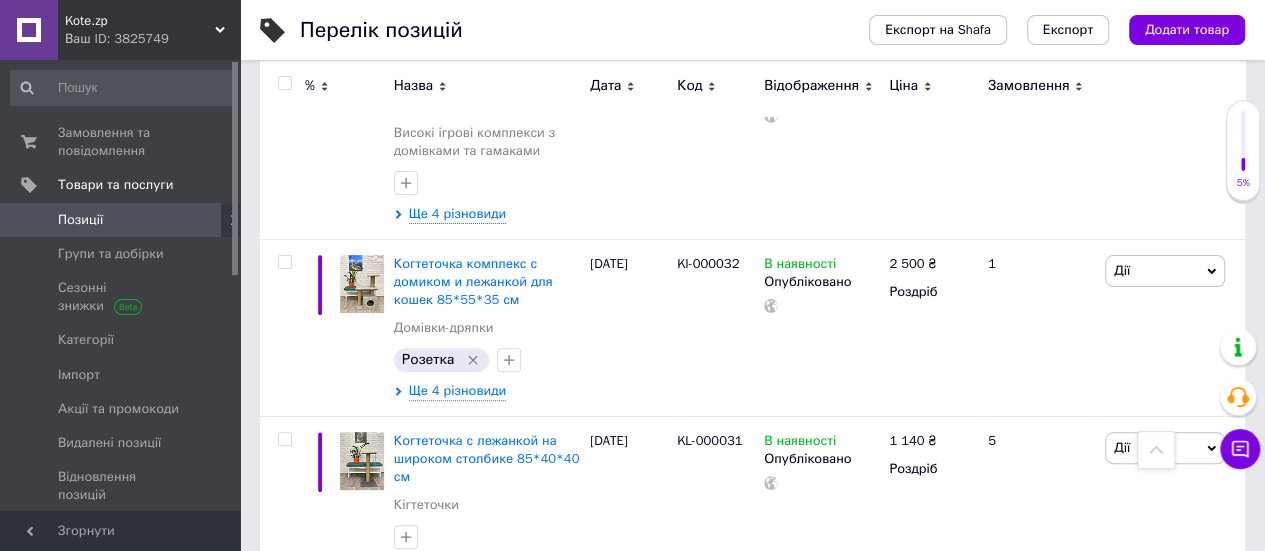 click 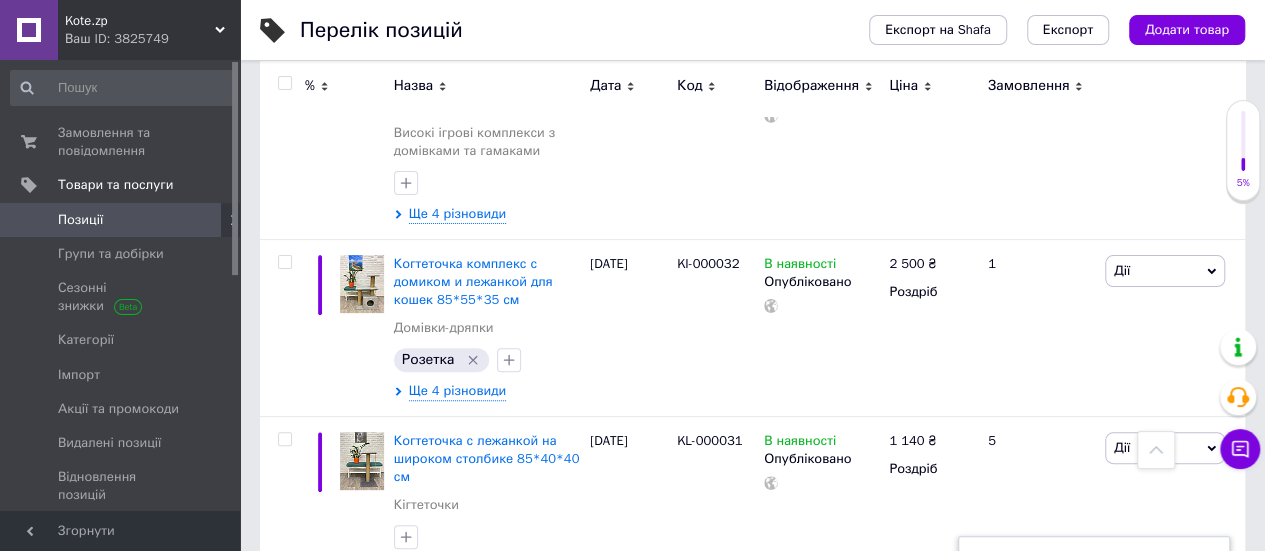 click on "1490" at bounding box center (1045, 595) 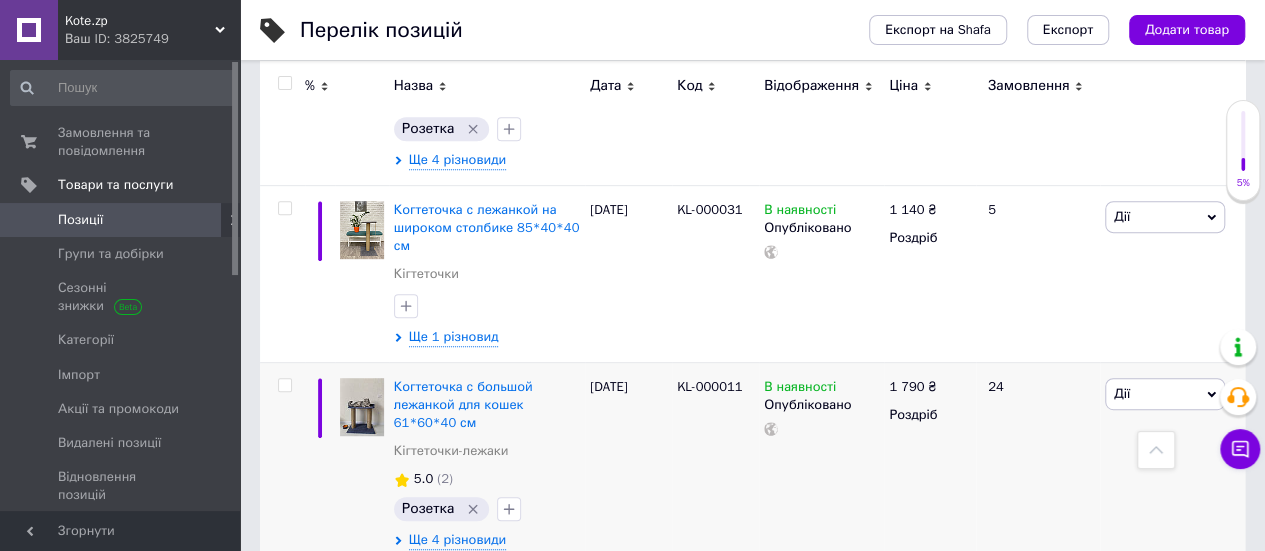 scroll, scrollTop: 8027, scrollLeft: 0, axis: vertical 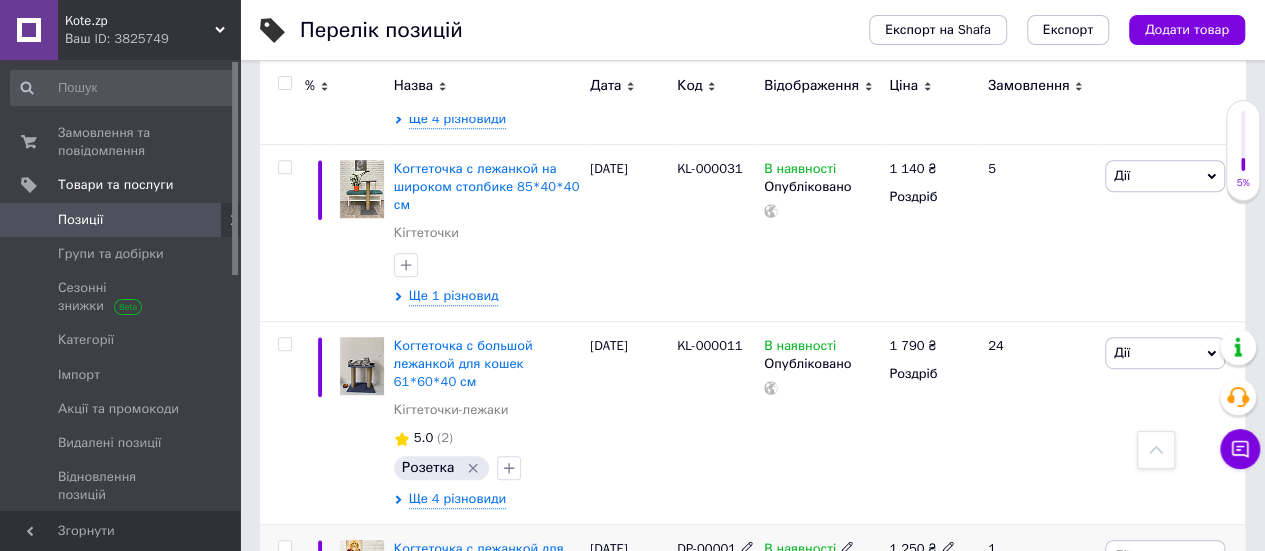 click 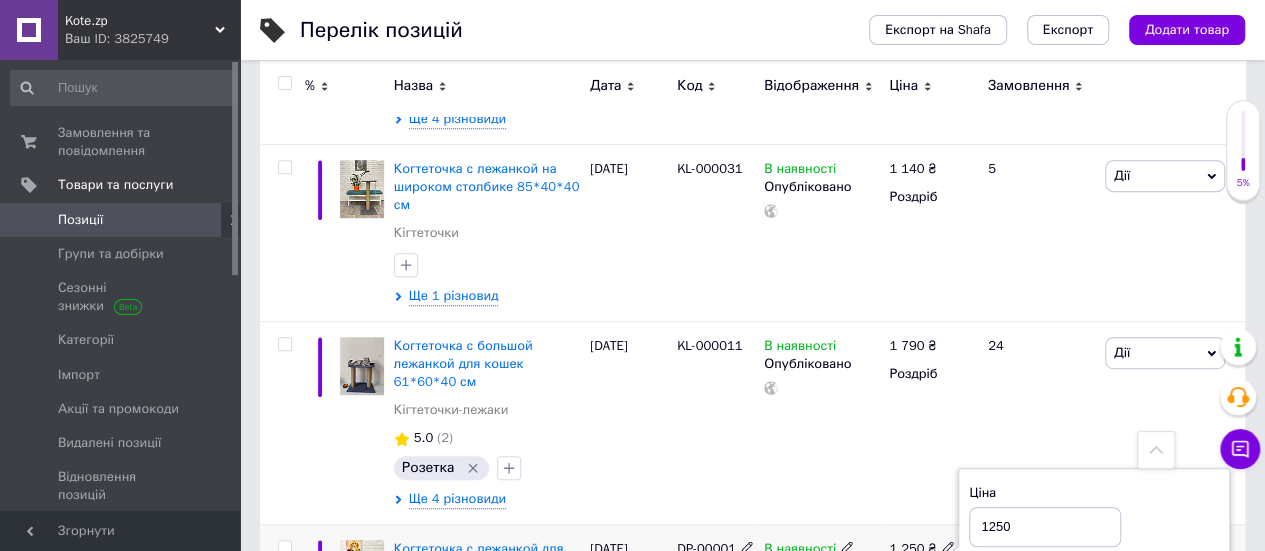 click on "1250" at bounding box center [1045, 527] 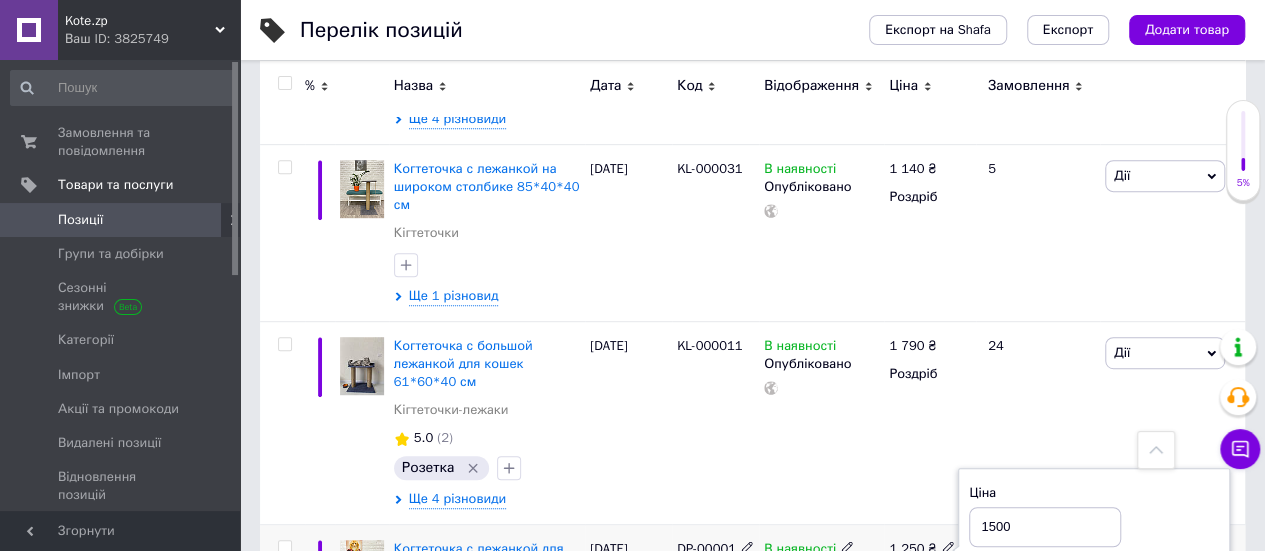 type on "1500" 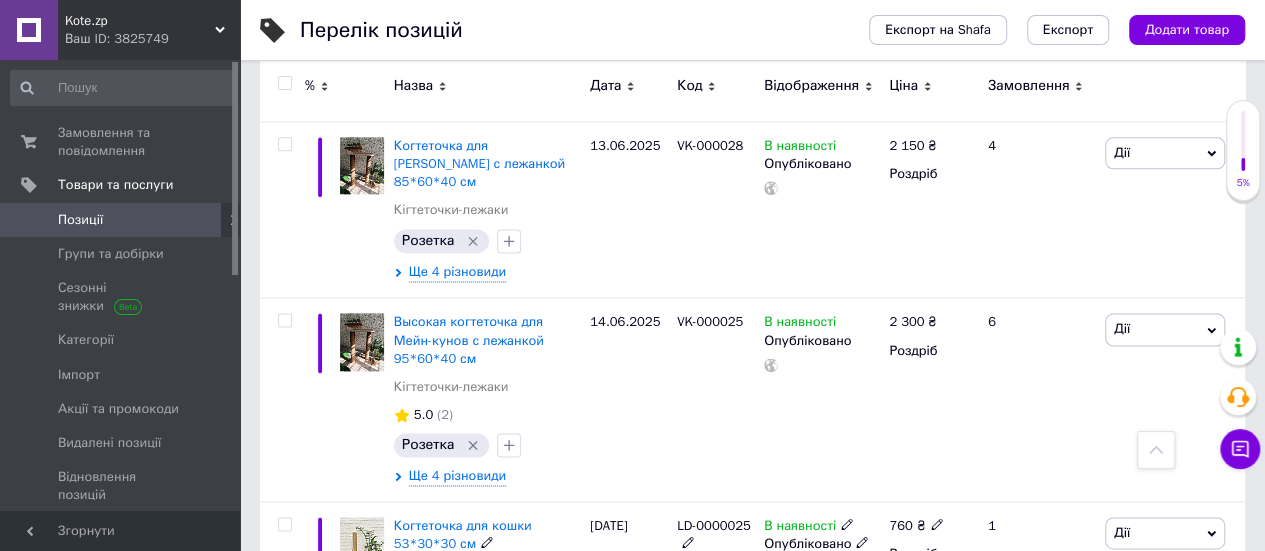 scroll, scrollTop: 8792, scrollLeft: 0, axis: vertical 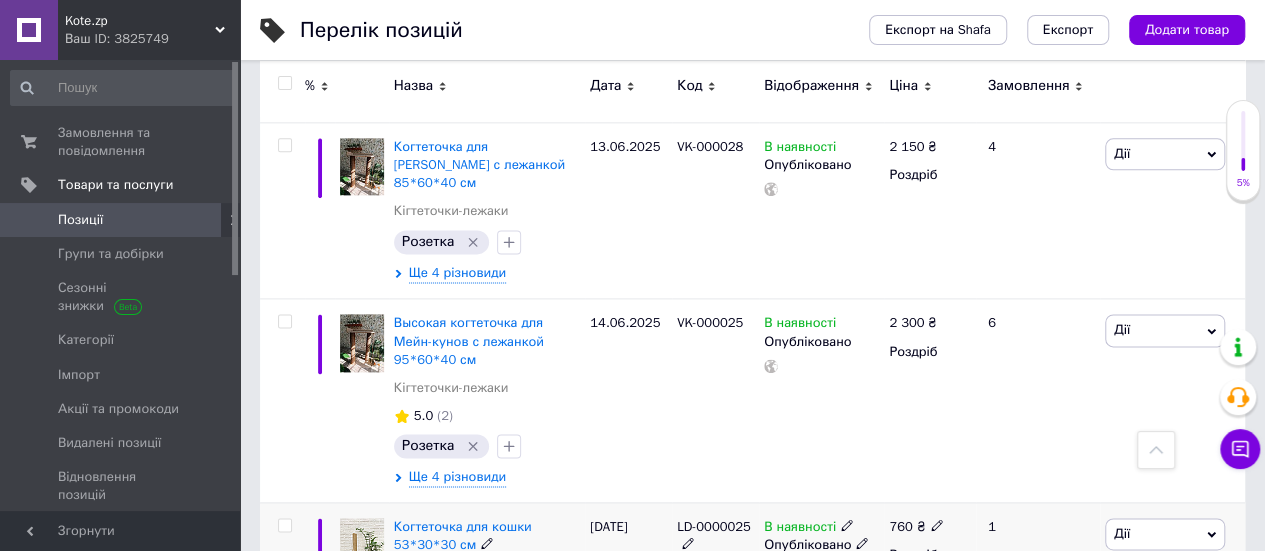 click 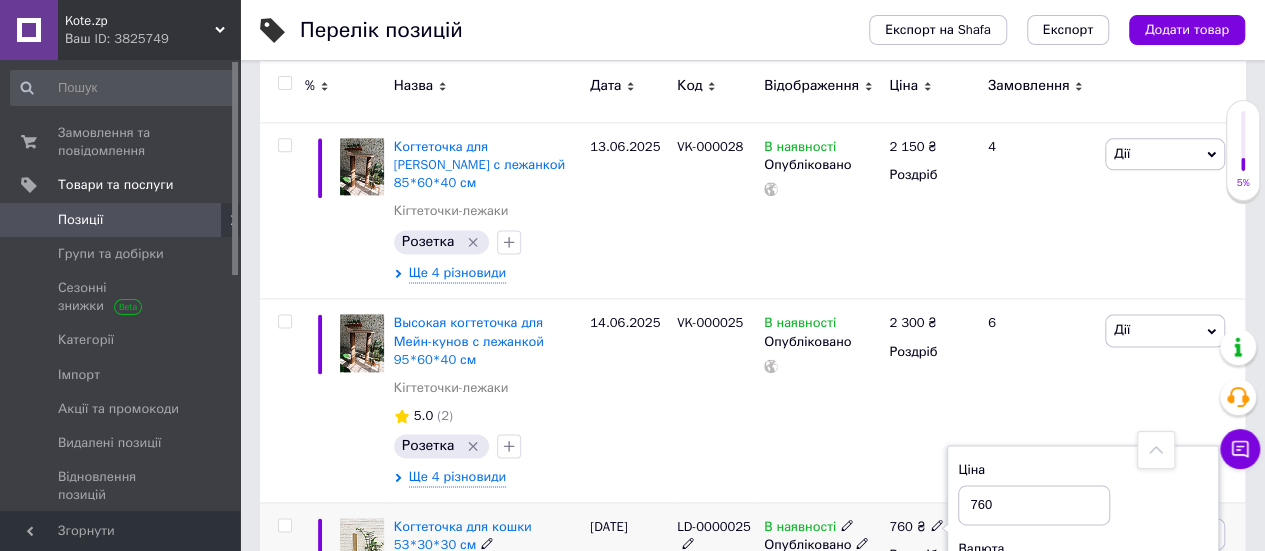 click on "760" at bounding box center [1034, 505] 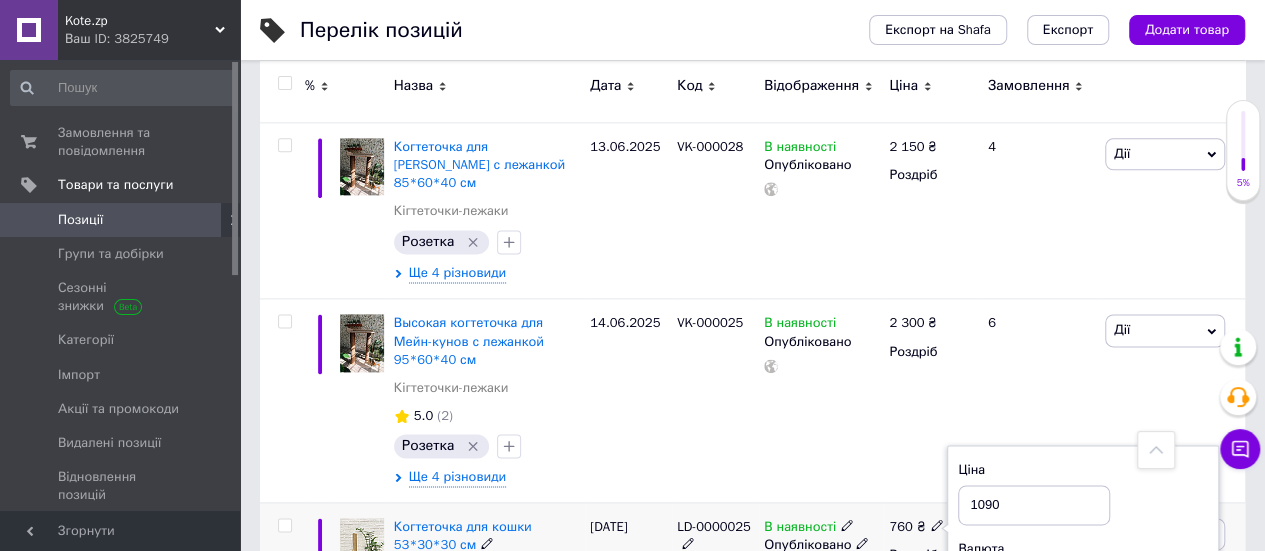 type on "1090" 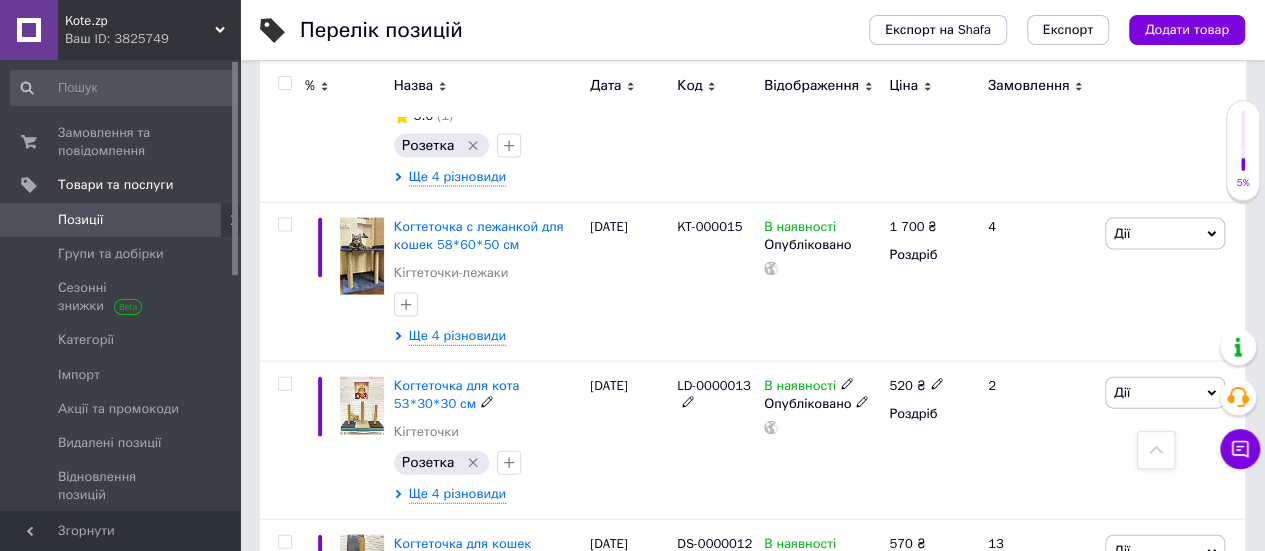 scroll, scrollTop: 9680, scrollLeft: 0, axis: vertical 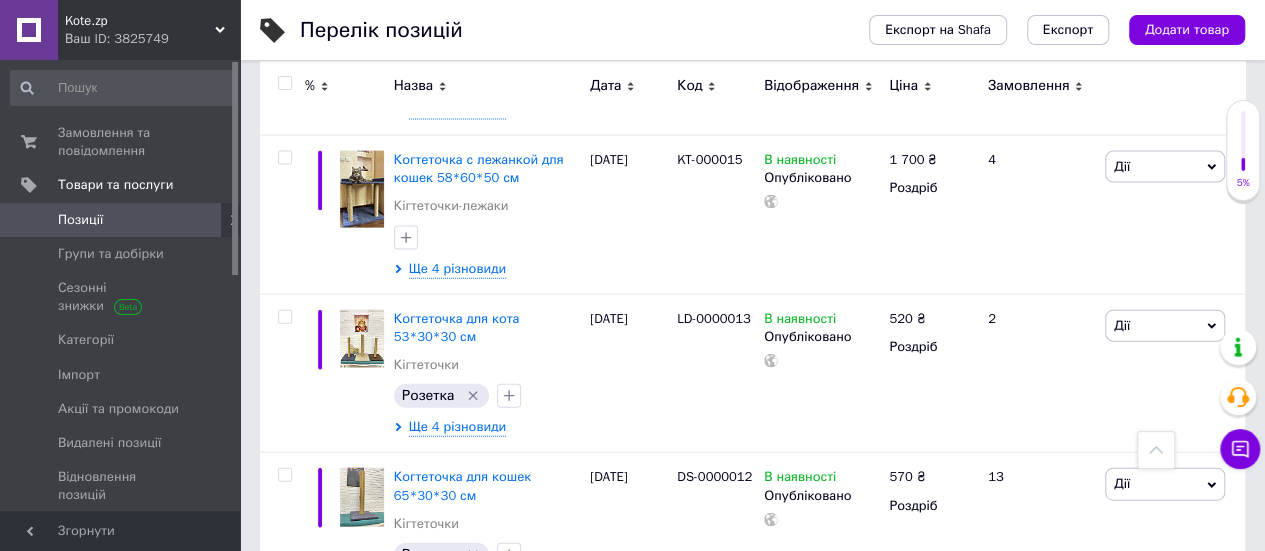 click 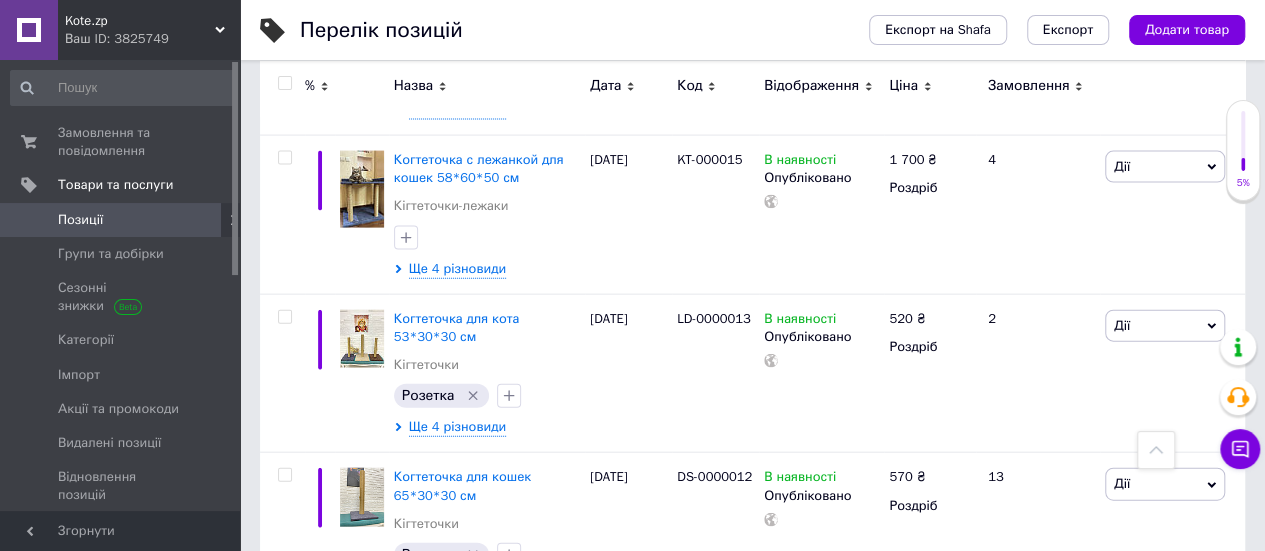click on "1050" at bounding box center [1045, 614] 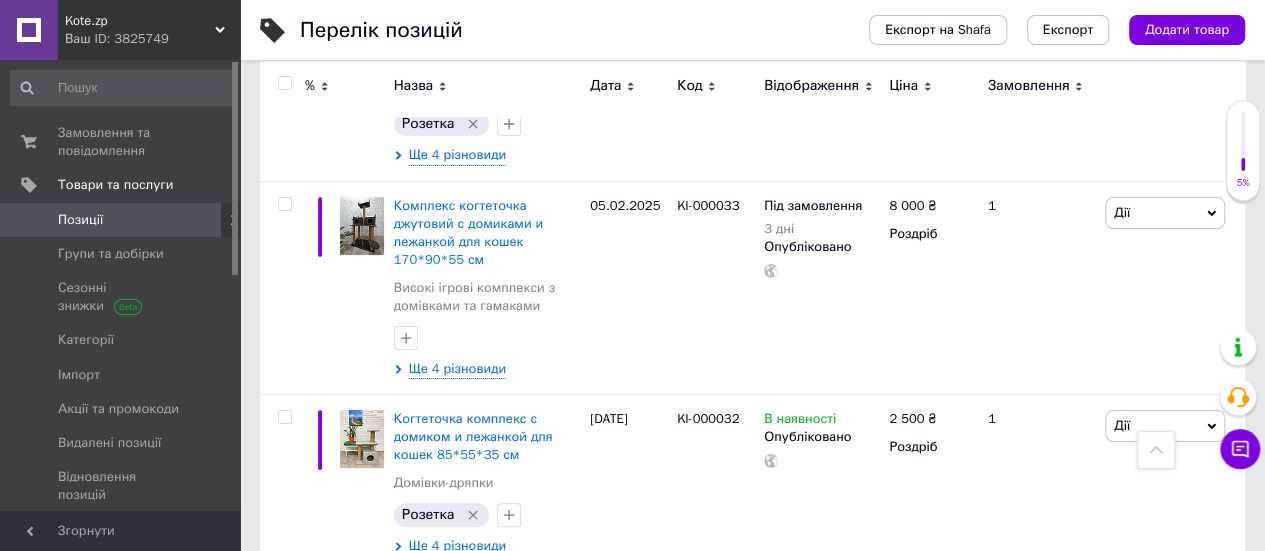 scroll, scrollTop: 7600, scrollLeft: 0, axis: vertical 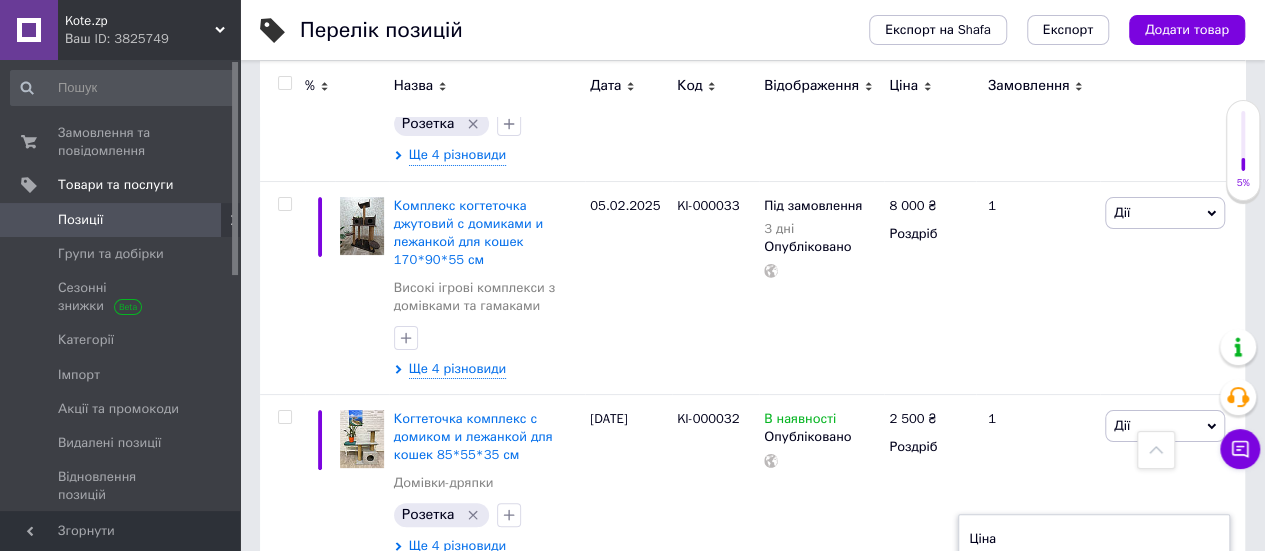 click on "1140" at bounding box center [1045, 573] 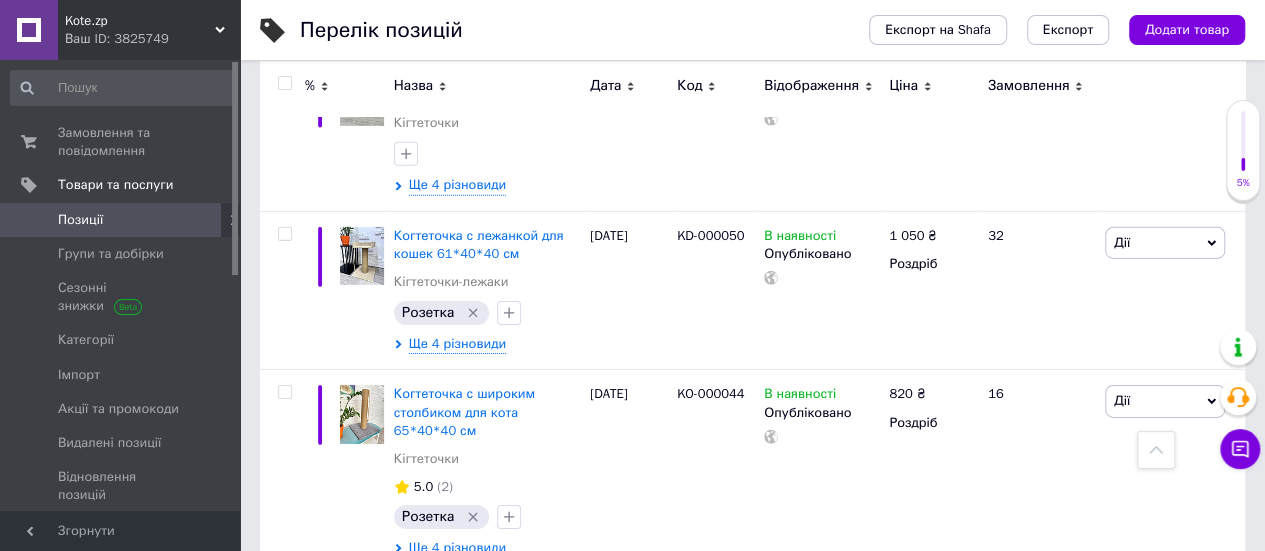 scroll, scrollTop: 6870, scrollLeft: 0, axis: vertical 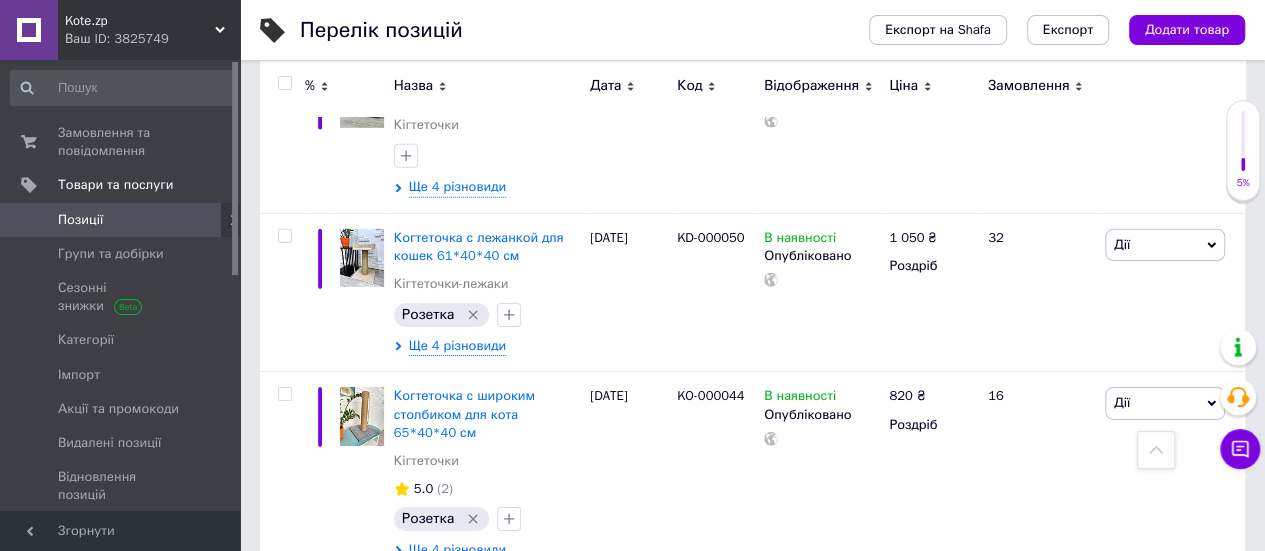 click 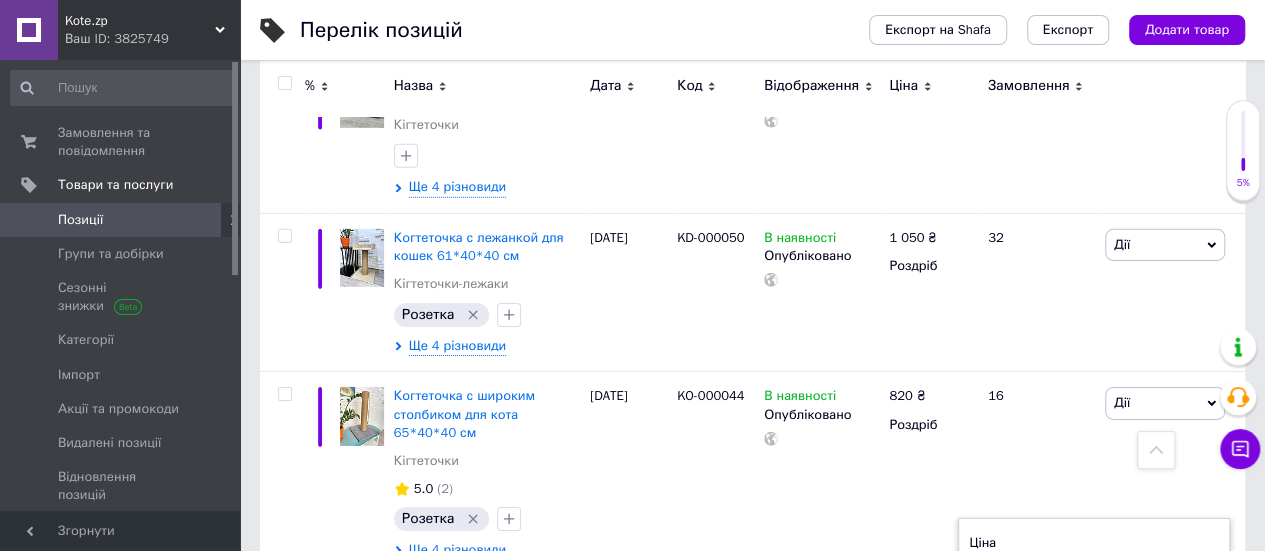 click on "1180" at bounding box center (1045, 578) 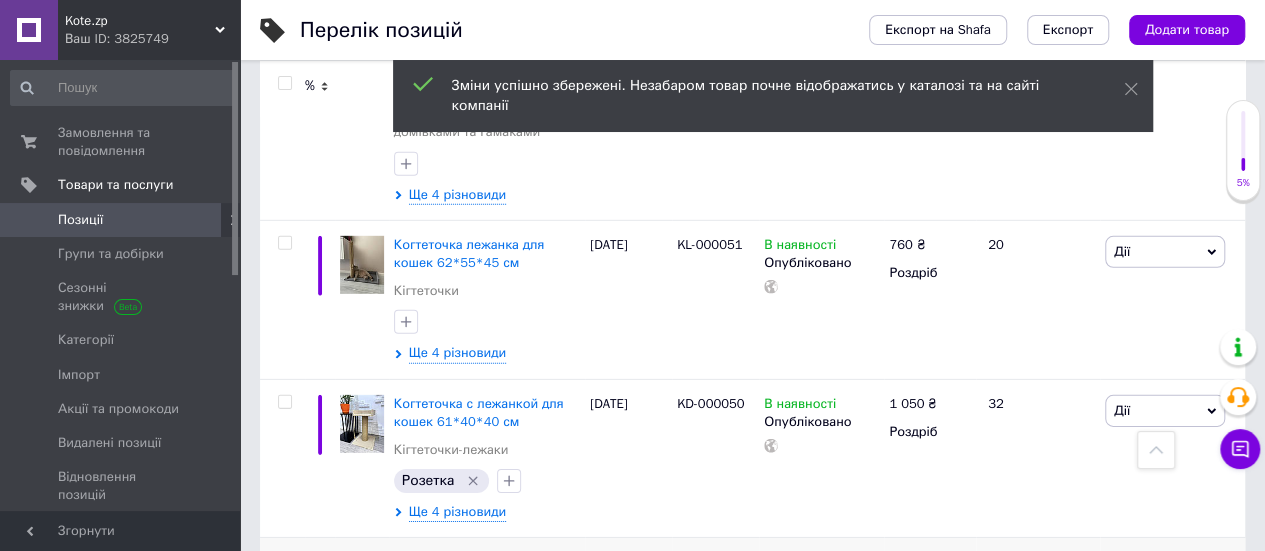 scroll, scrollTop: 6702, scrollLeft: 0, axis: vertical 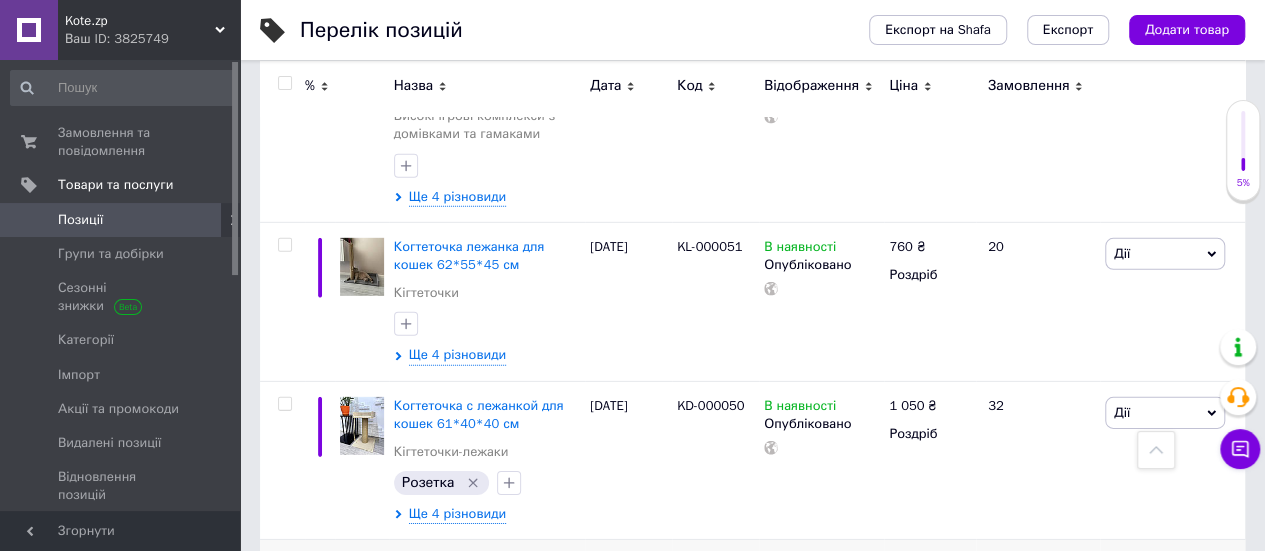 click on "820   ₴" at bounding box center [916, 564] 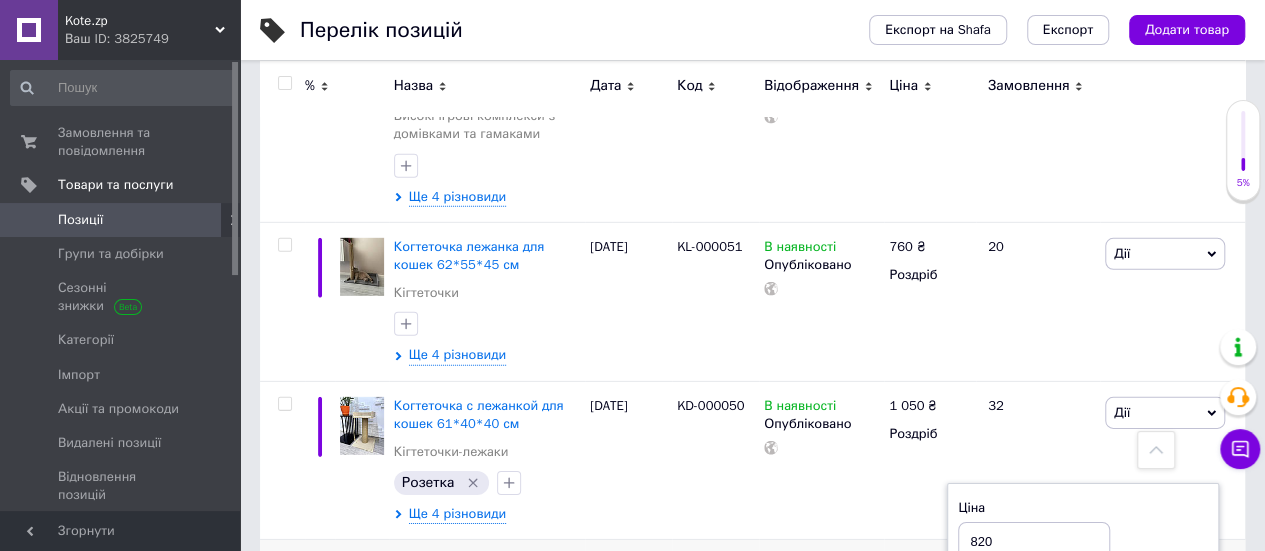 click on "820" at bounding box center (1034, 542) 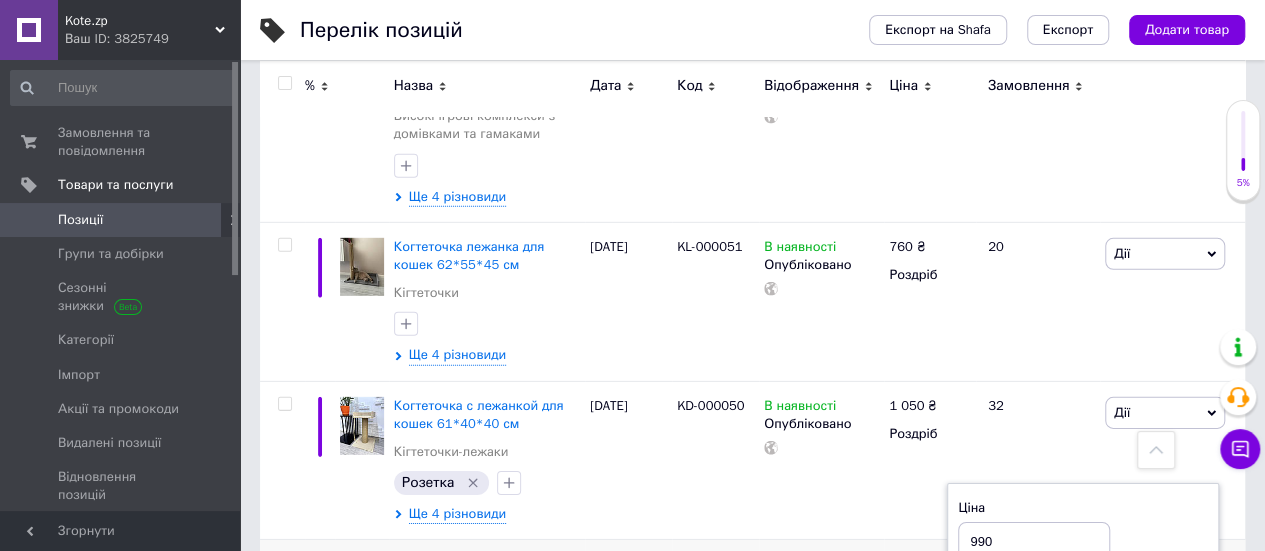 type on "990" 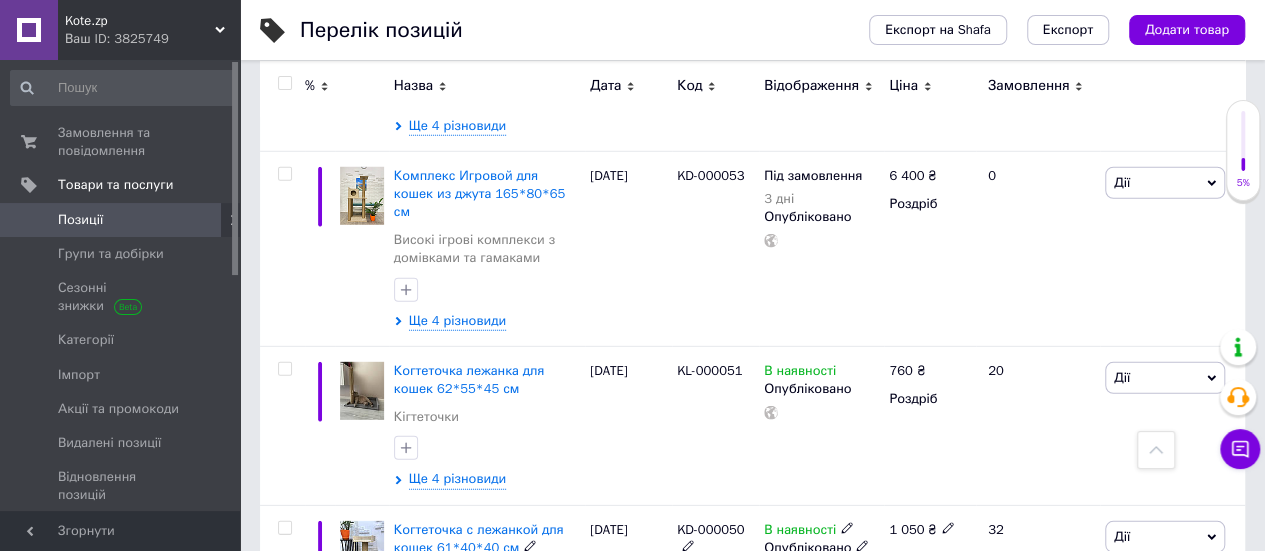 scroll, scrollTop: 6558, scrollLeft: 0, axis: vertical 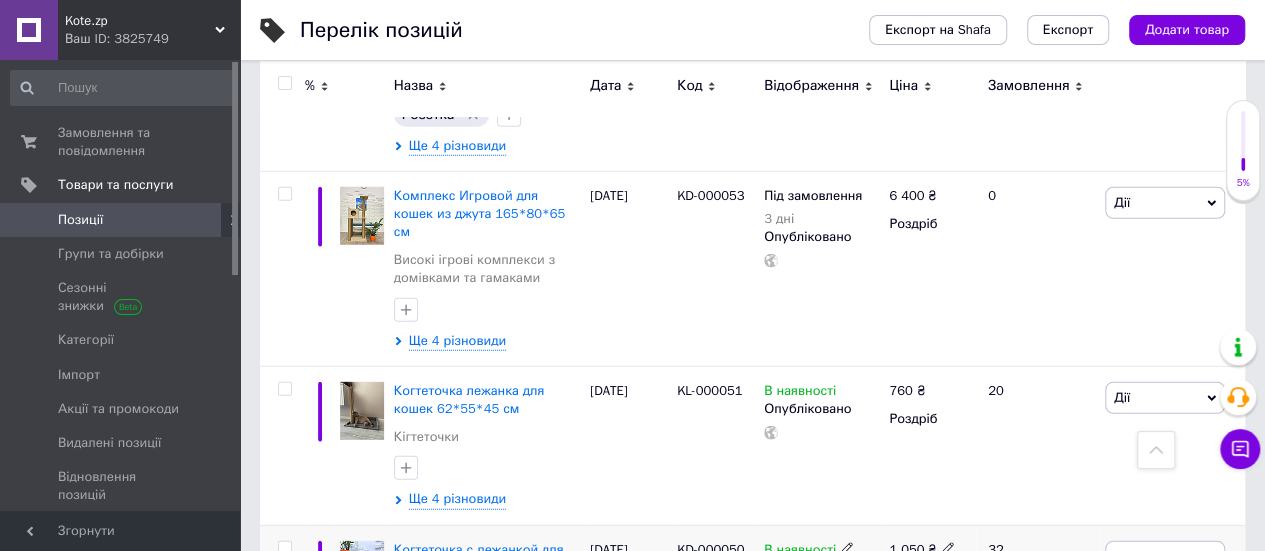 click 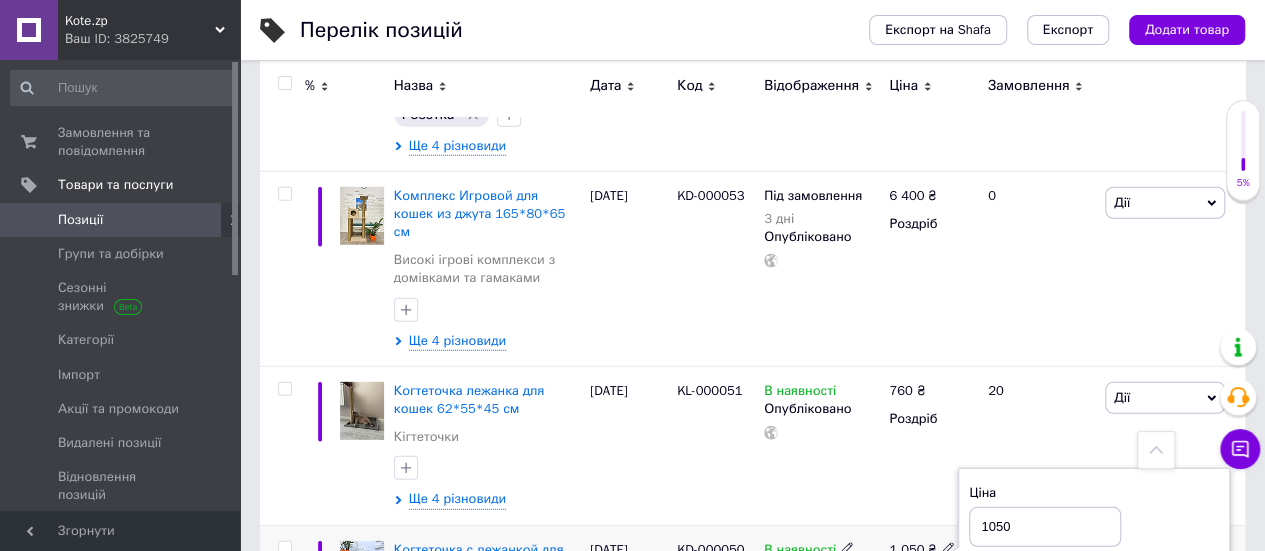 click on "1050" at bounding box center (1045, 527) 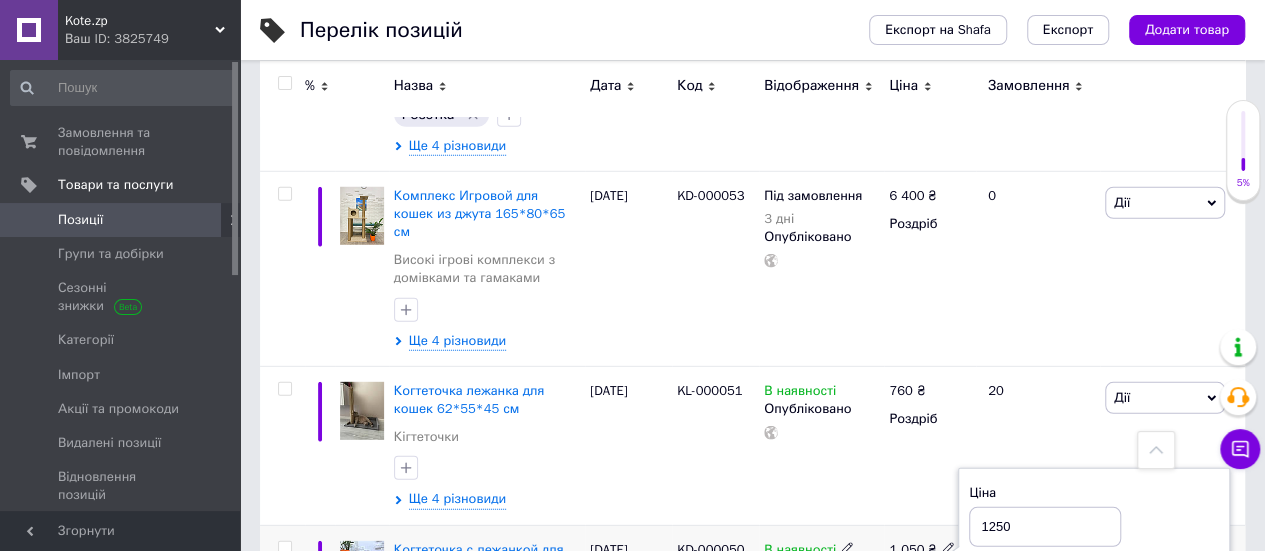 type on "1250" 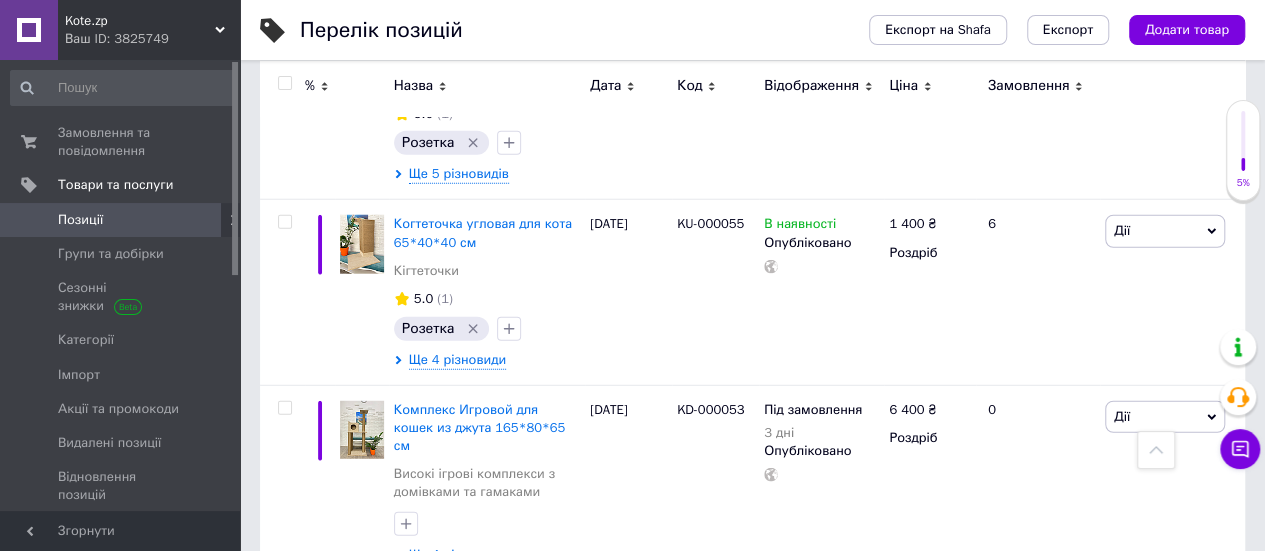 scroll, scrollTop: 6336, scrollLeft: 0, axis: vertical 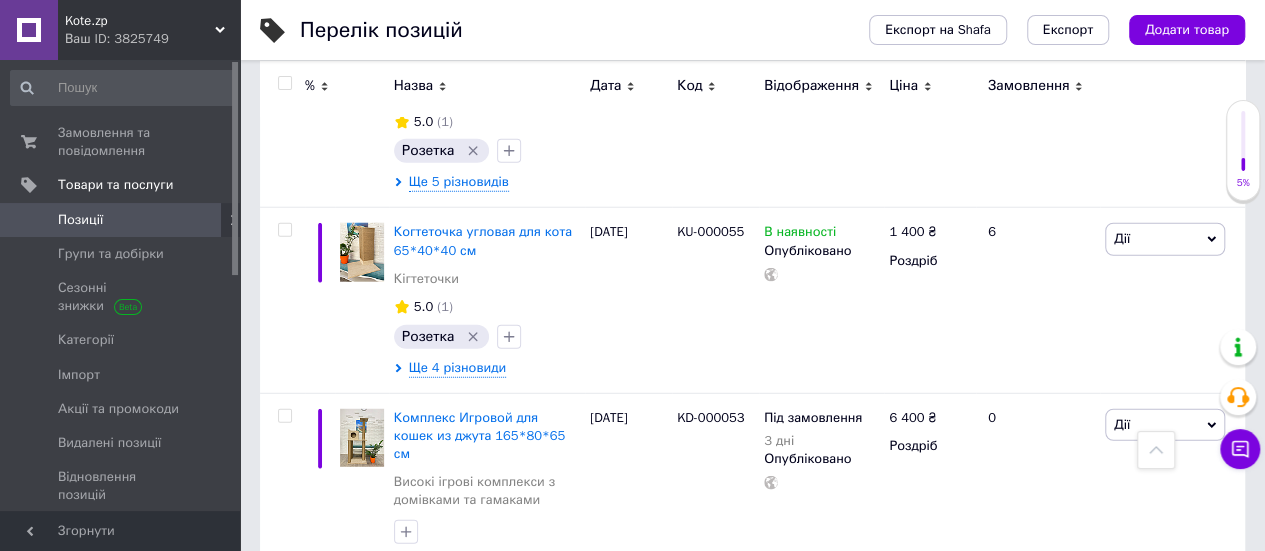 click 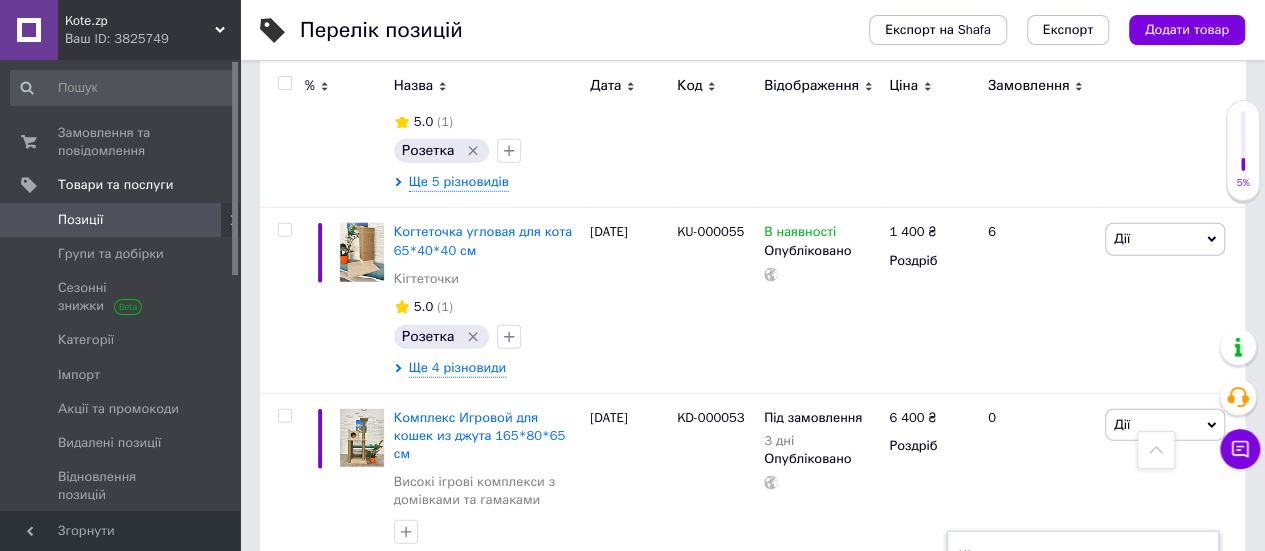 click on "760" at bounding box center [1034, 591] 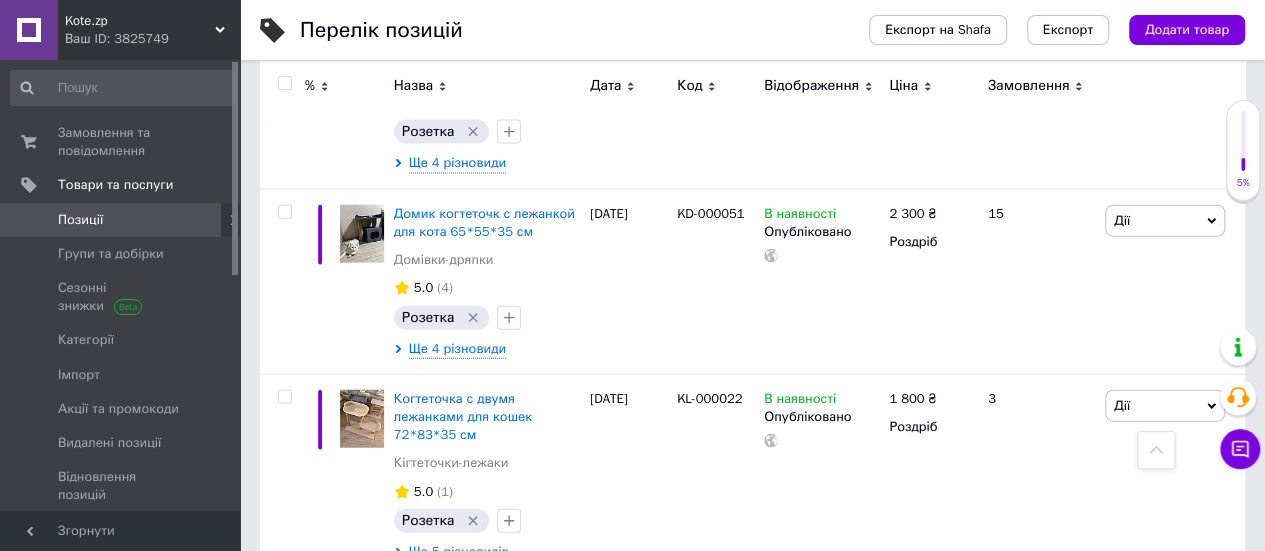 scroll, scrollTop: 5942, scrollLeft: 0, axis: vertical 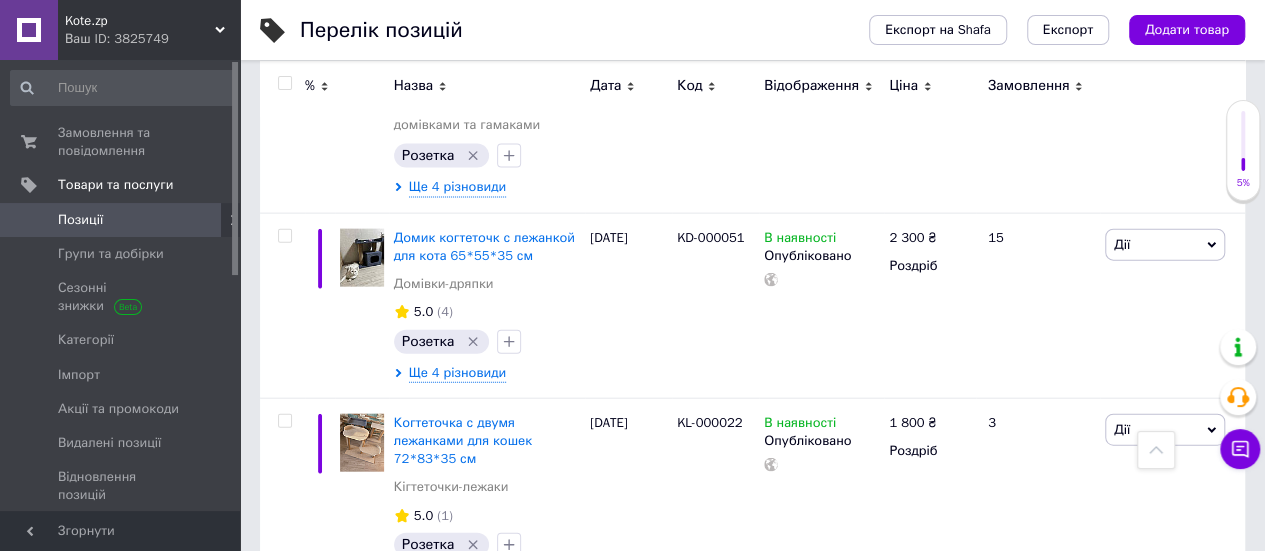 click 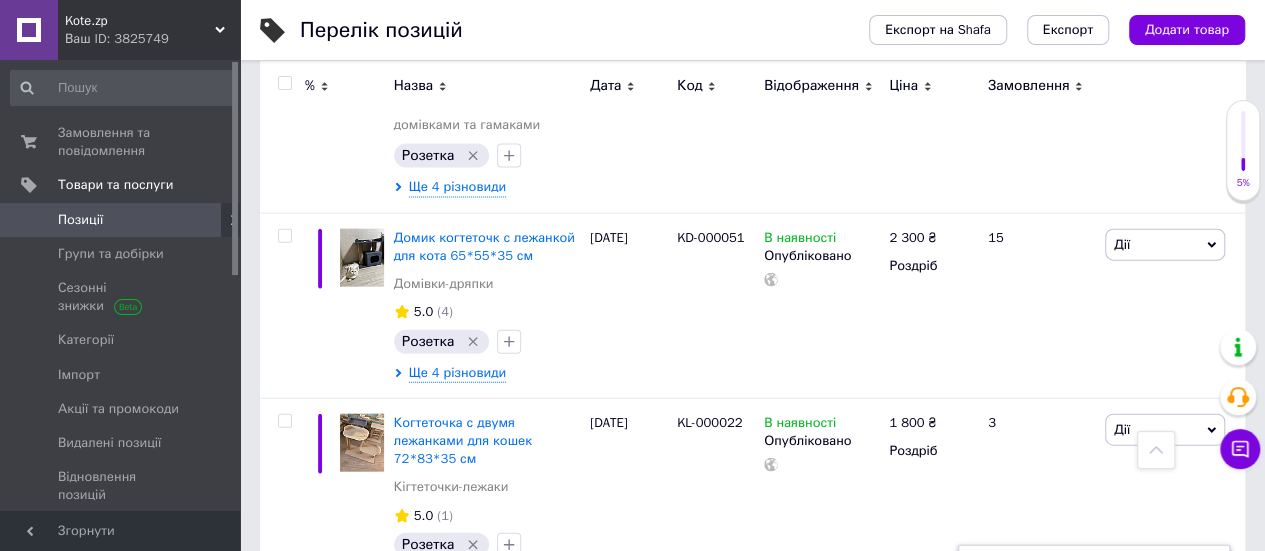 click on "1400" at bounding box center (1045, 604) 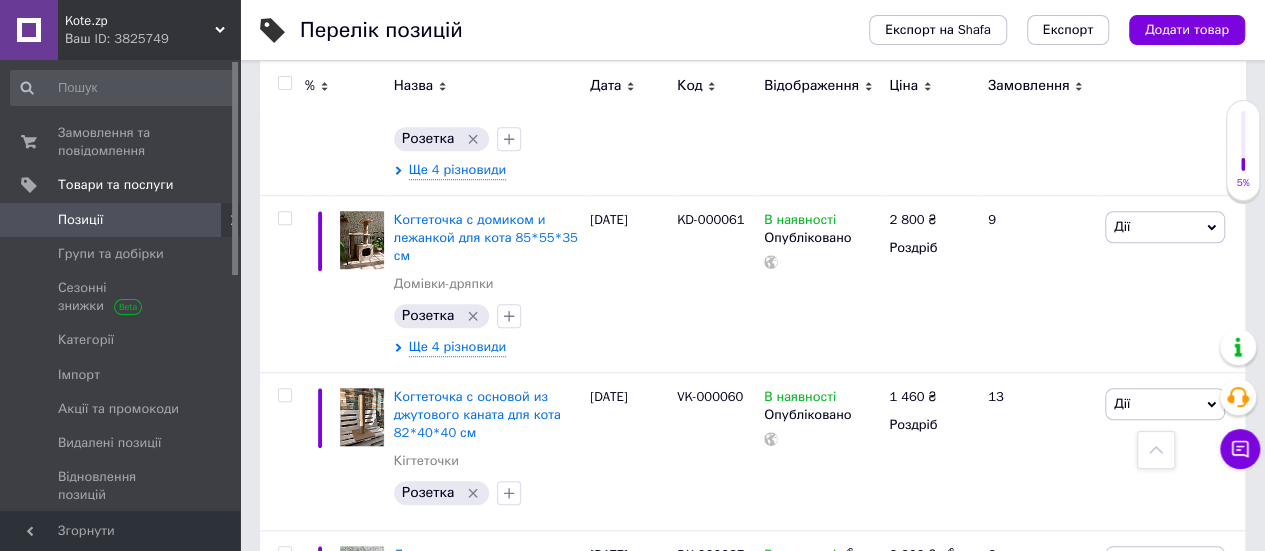 scroll, scrollTop: 4446, scrollLeft: 0, axis: vertical 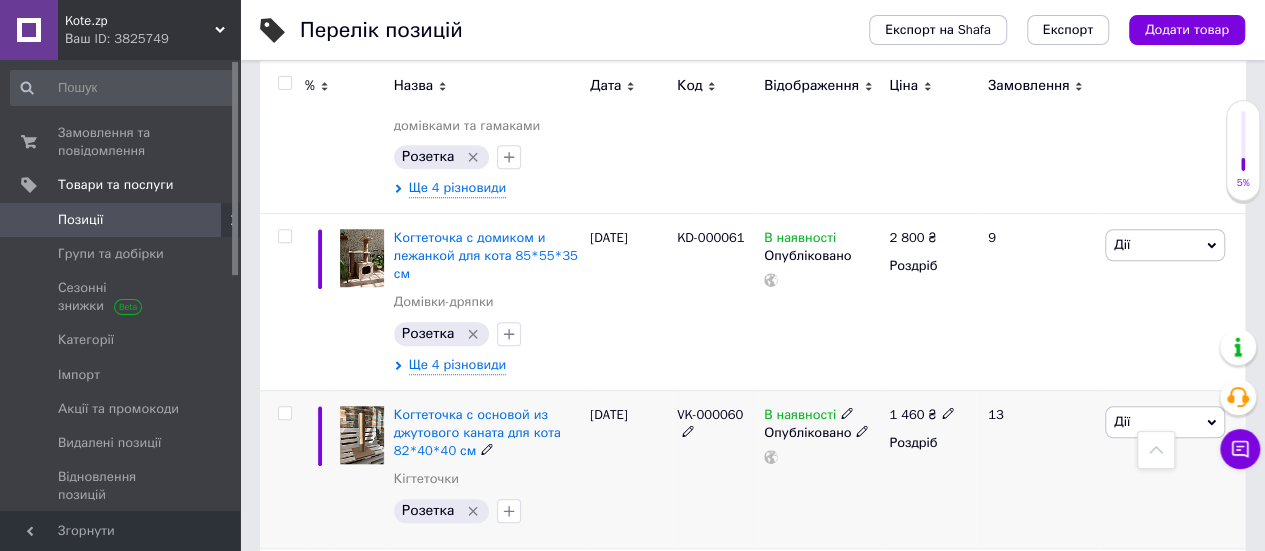 click 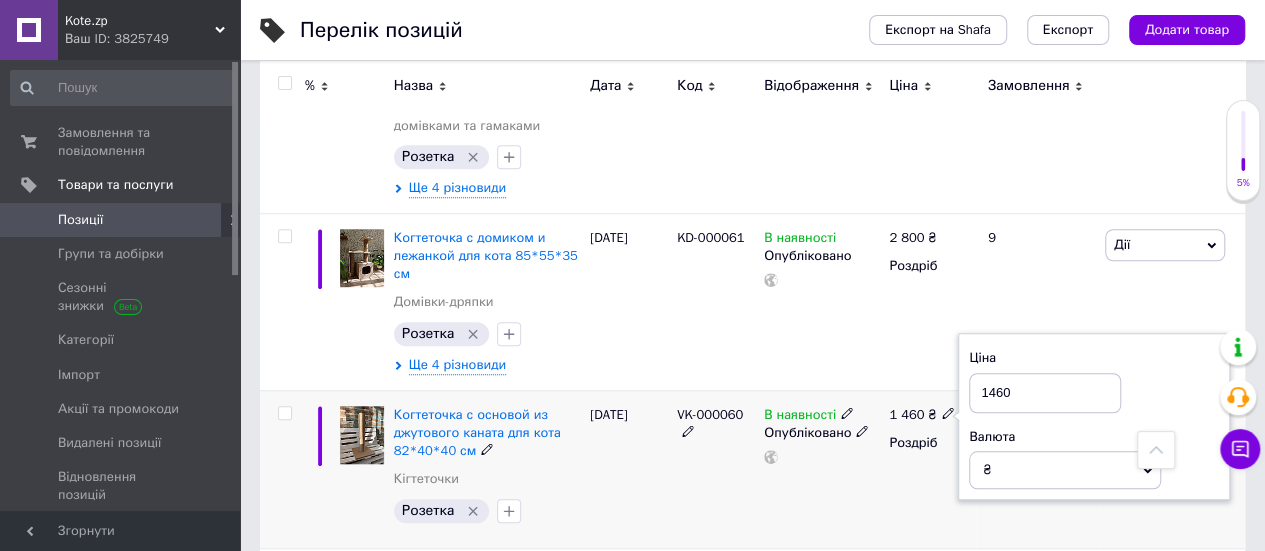click on "1460" at bounding box center (1045, 393) 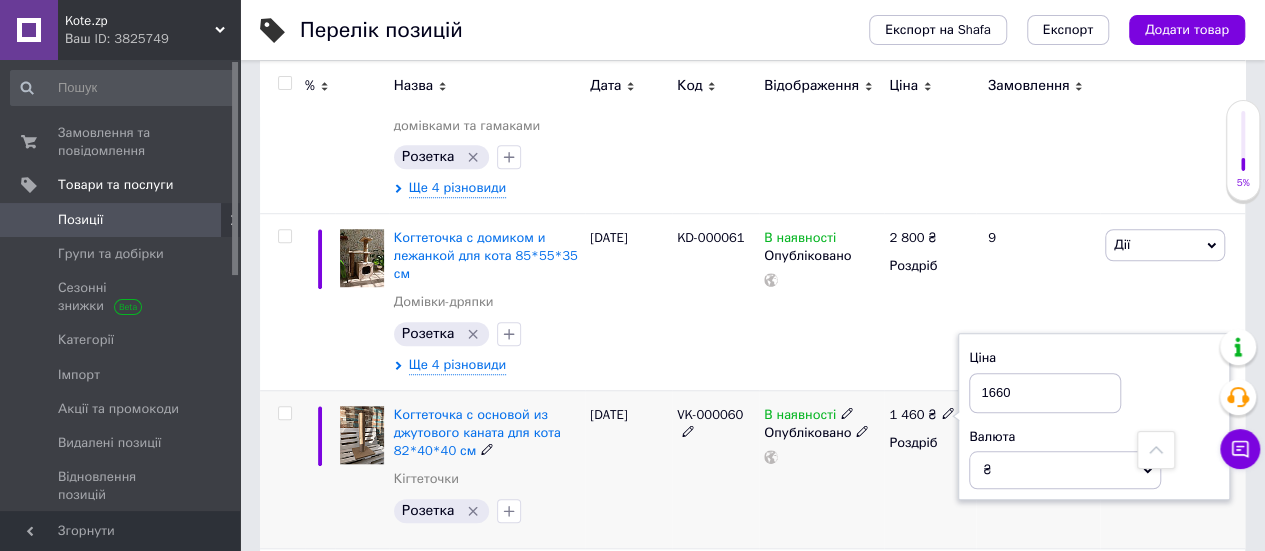 type on "1660" 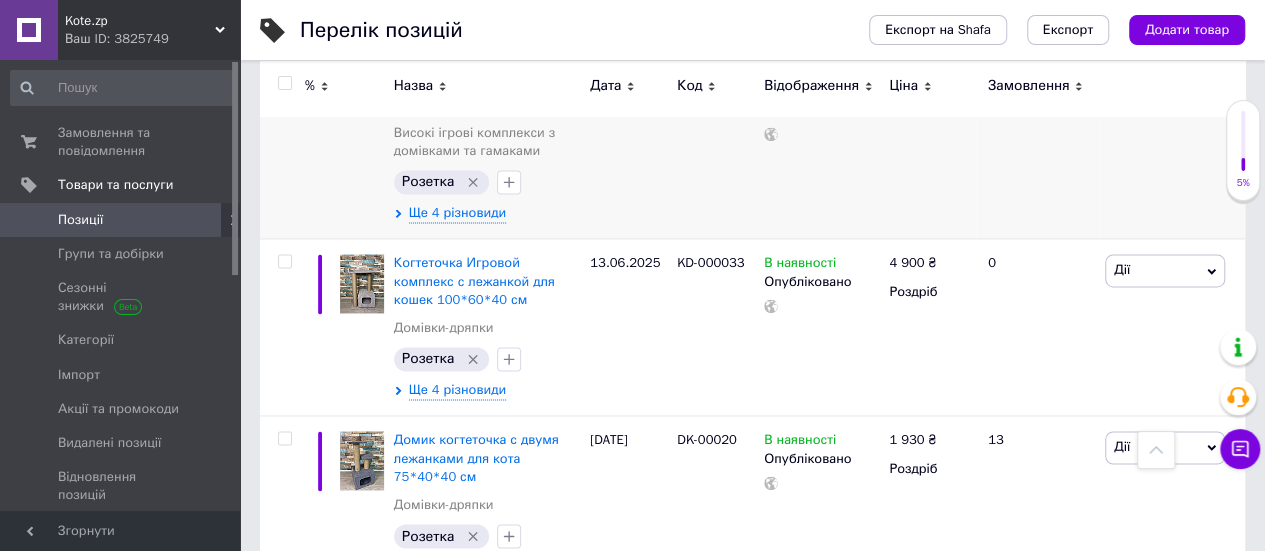 scroll, scrollTop: 5172, scrollLeft: 0, axis: vertical 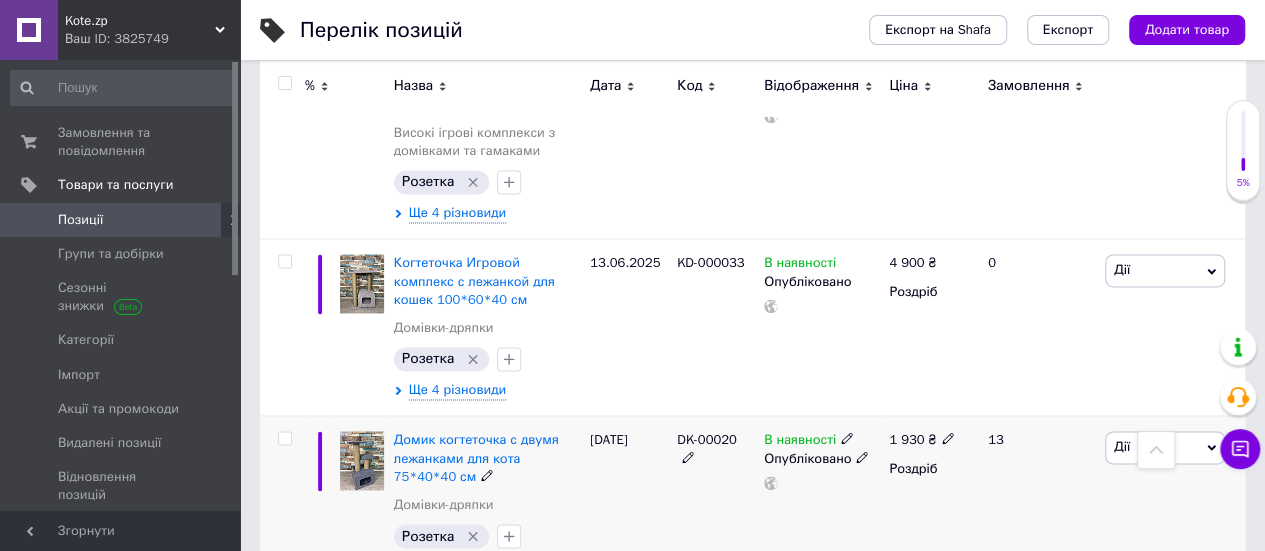 click on "[DATE]" at bounding box center [628, 504] 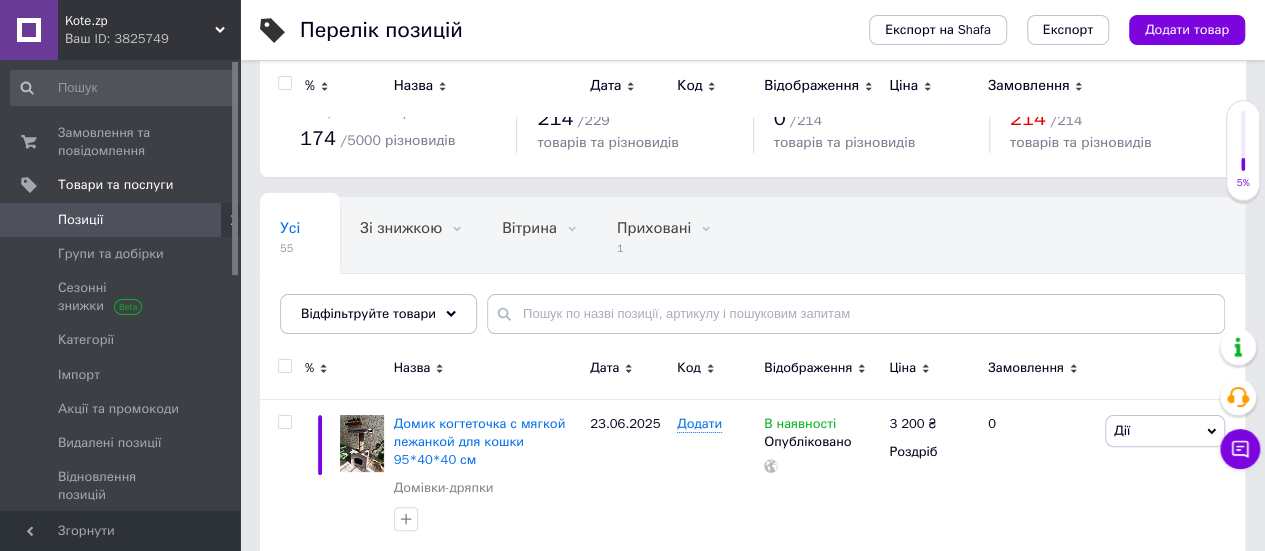 scroll, scrollTop: 0, scrollLeft: 0, axis: both 